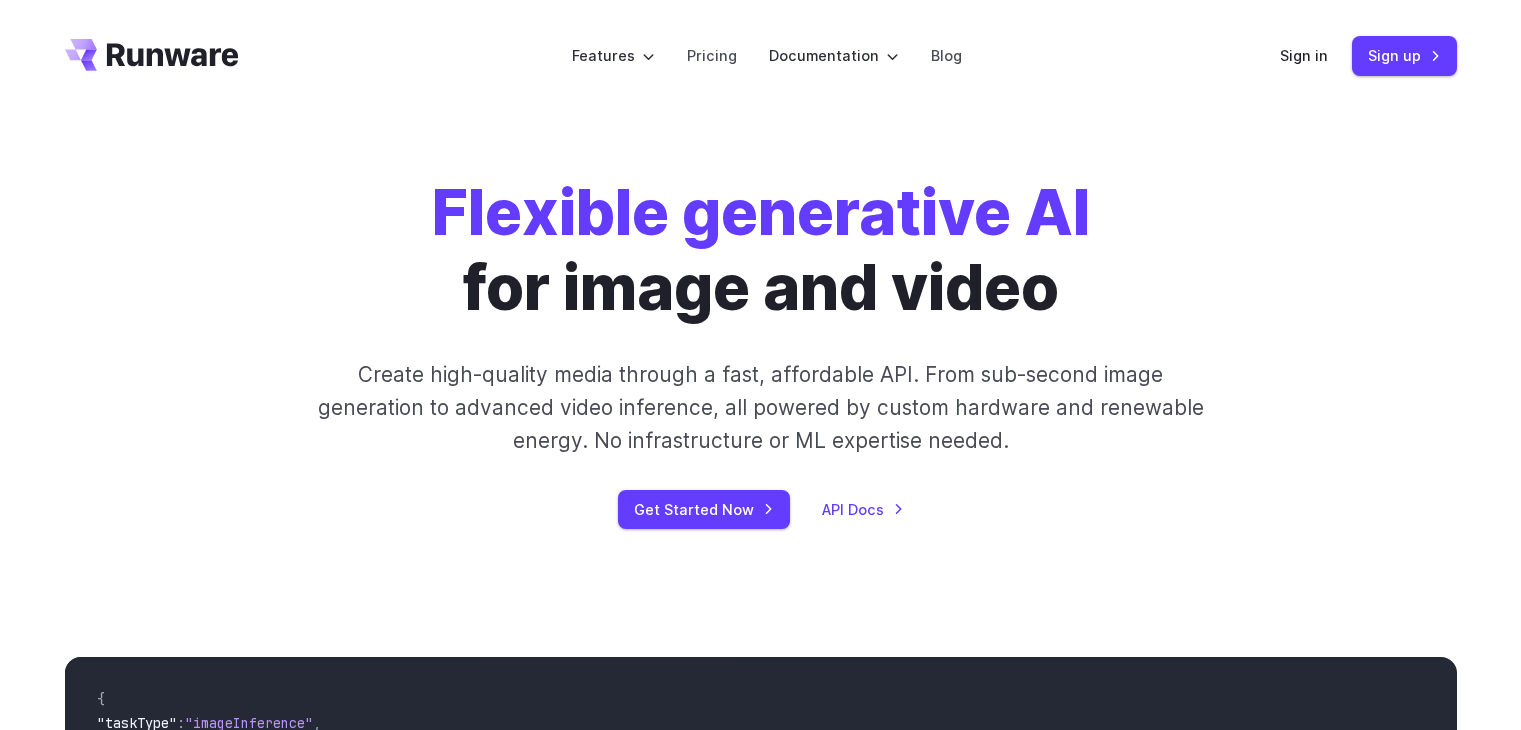 scroll, scrollTop: 0, scrollLeft: 0, axis: both 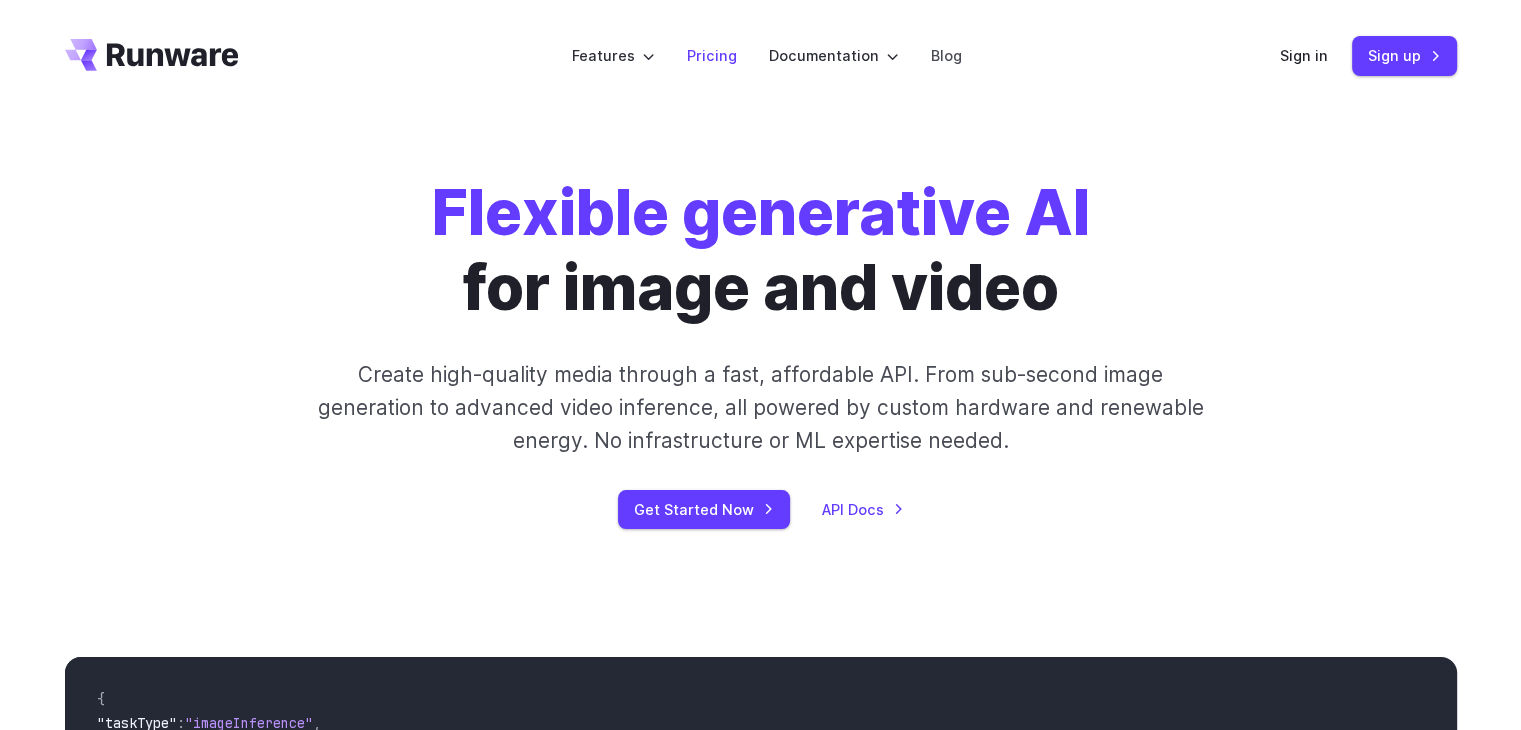 click on "Pricing" at bounding box center [712, 55] 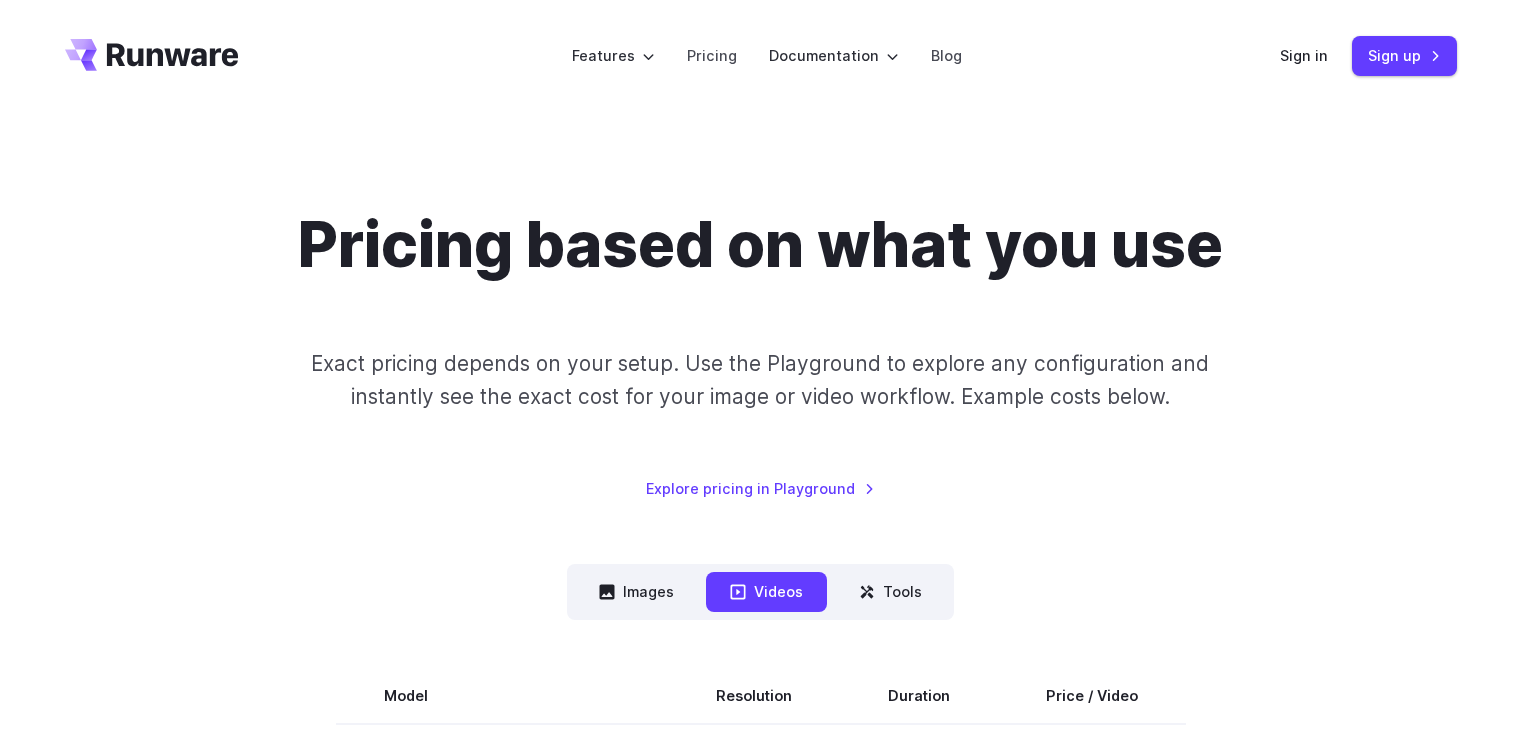 scroll, scrollTop: 0, scrollLeft: 0, axis: both 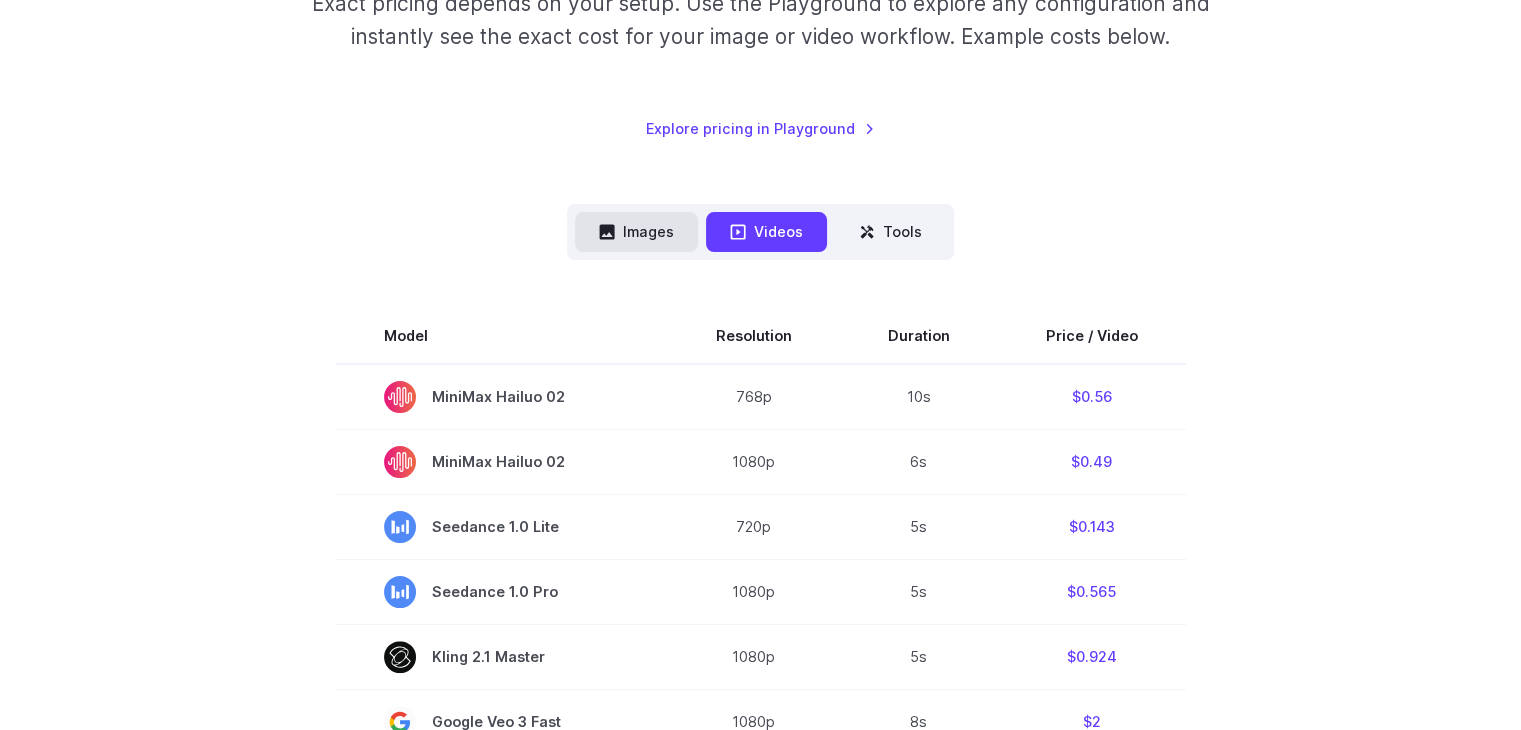 click on "Images" at bounding box center [636, 231] 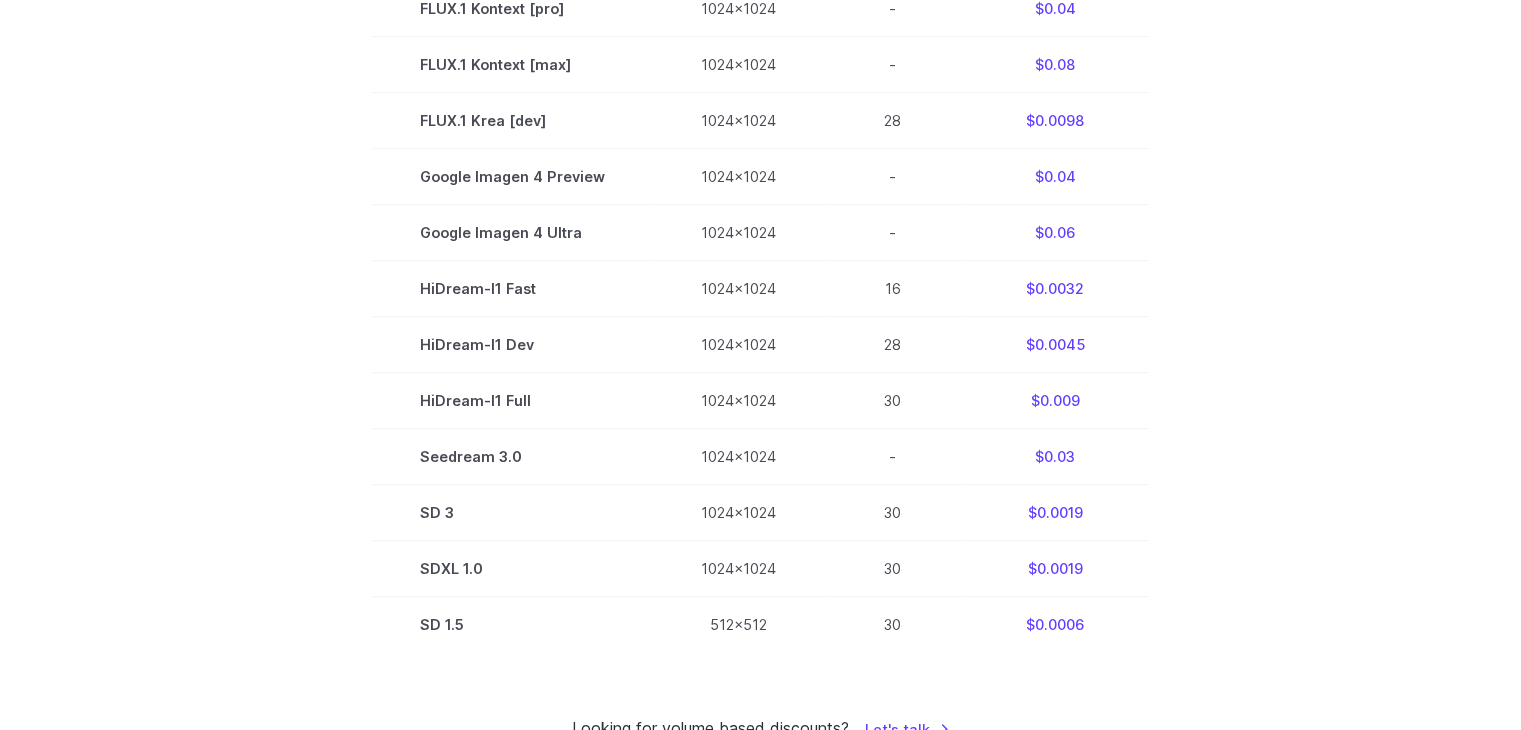 scroll, scrollTop: 970, scrollLeft: 0, axis: vertical 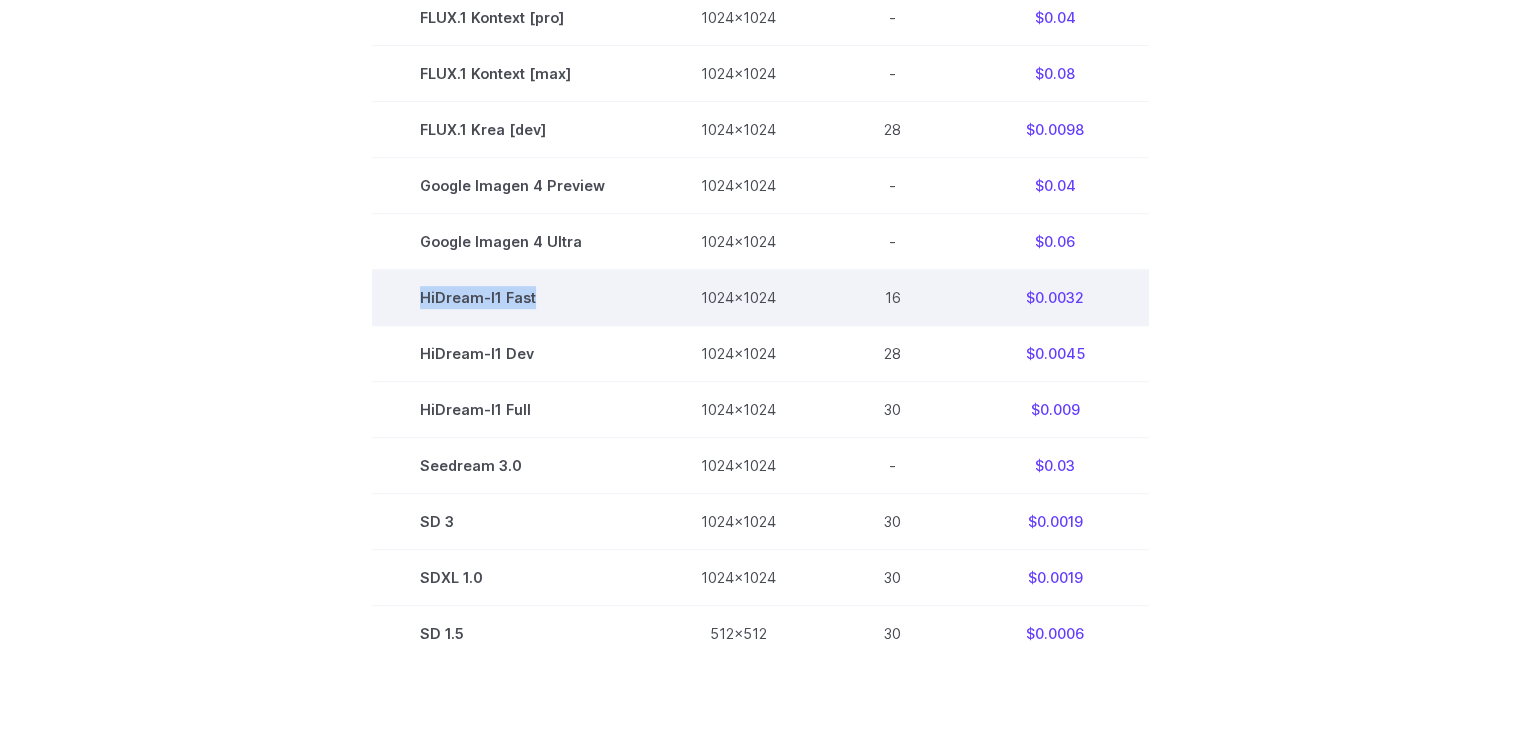 drag, startPoint x: 456, startPoint y: 304, endPoint x: 544, endPoint y: 305, distance: 88.005684 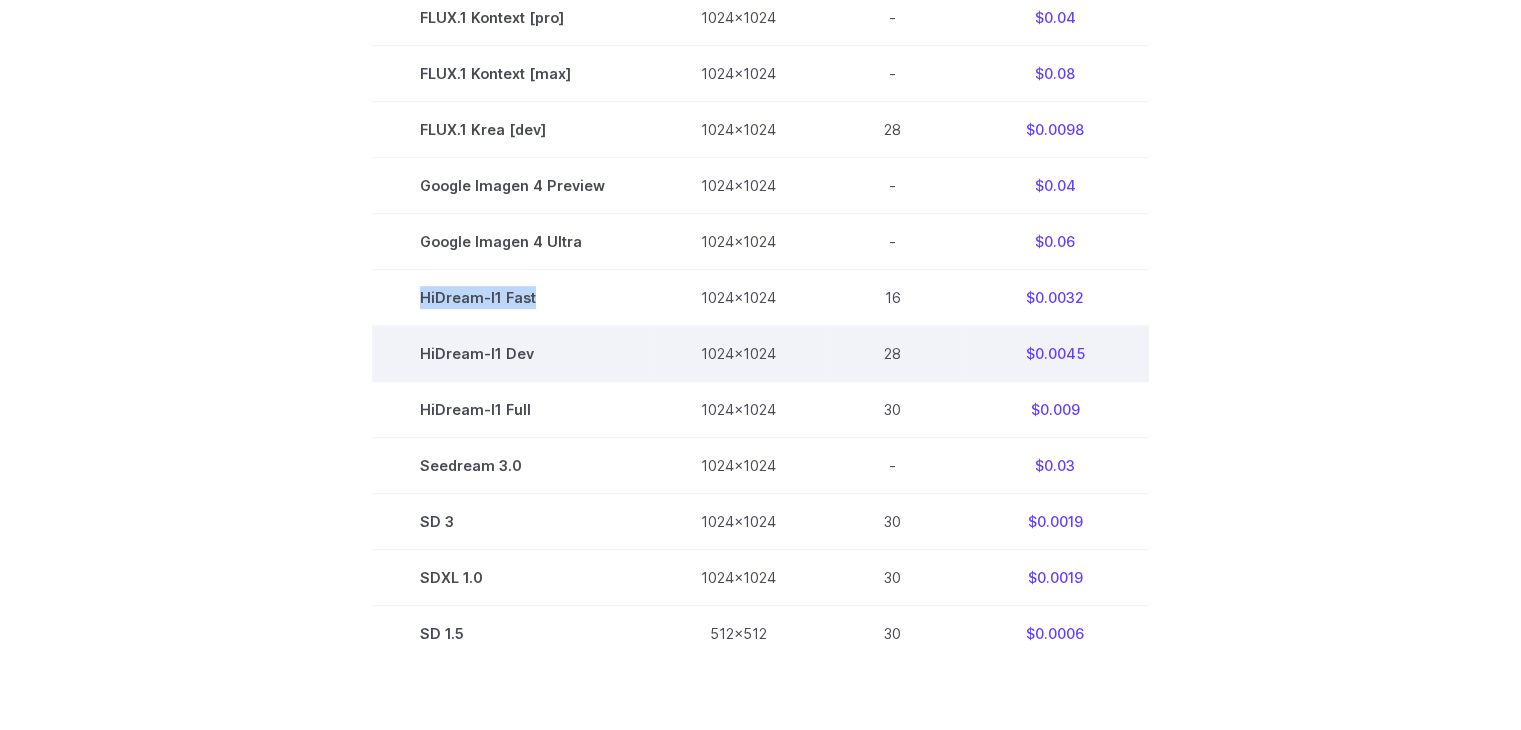 drag, startPoint x: 445, startPoint y: 318, endPoint x: 452, endPoint y: 345, distance: 27.89265 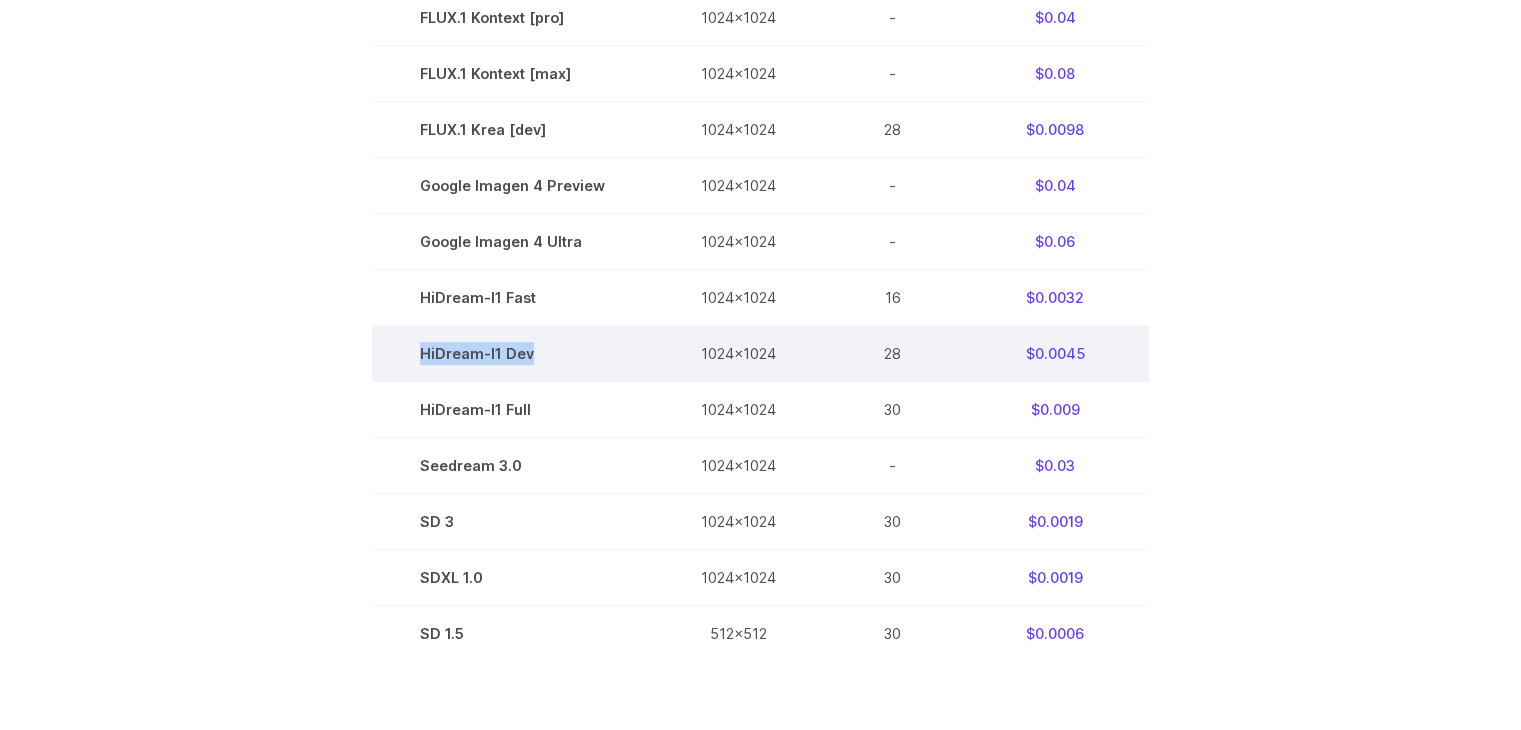 drag, startPoint x: 422, startPoint y: 363, endPoint x: 634, endPoint y: 362, distance: 212.00237 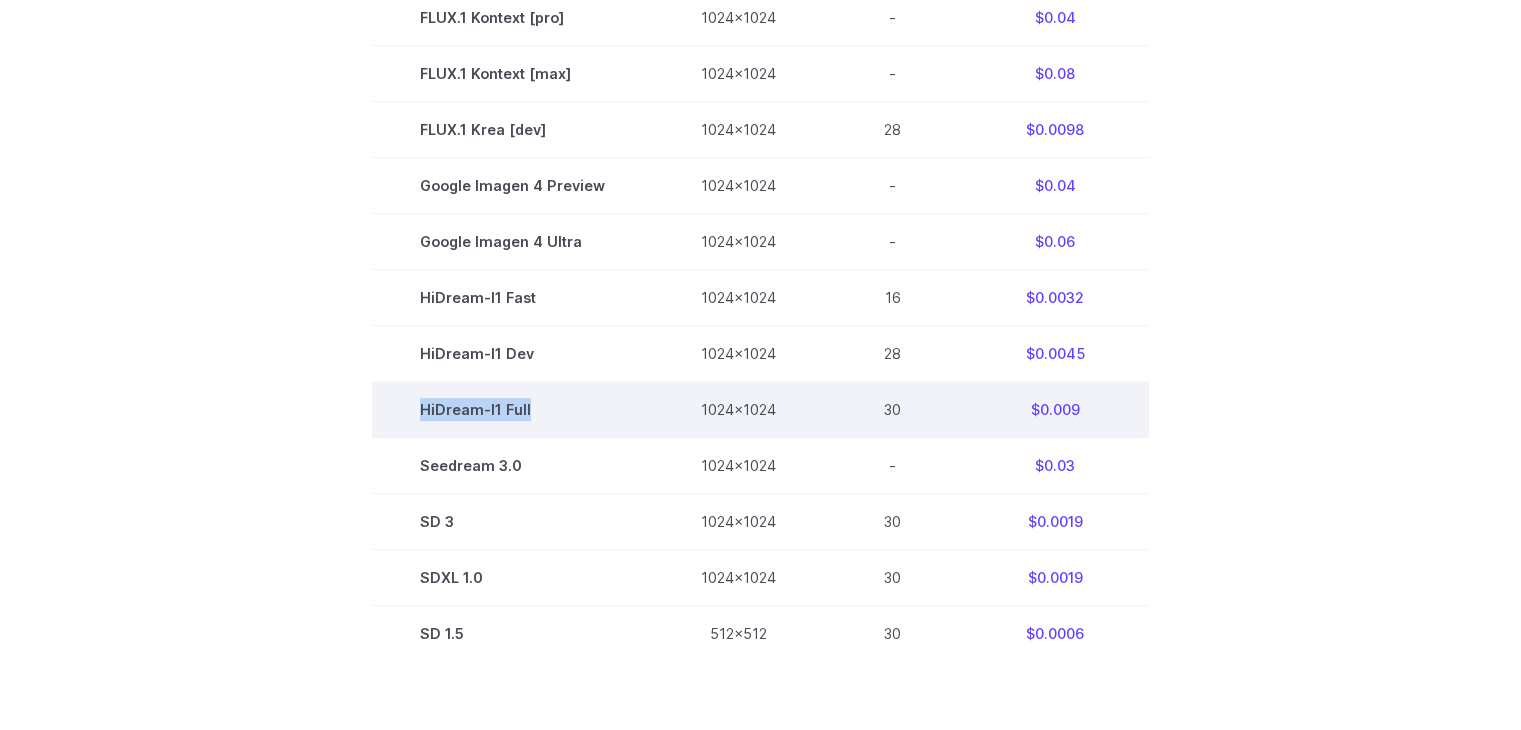 drag, startPoint x: 424, startPoint y: 418, endPoint x: 577, endPoint y: 419, distance: 153.00327 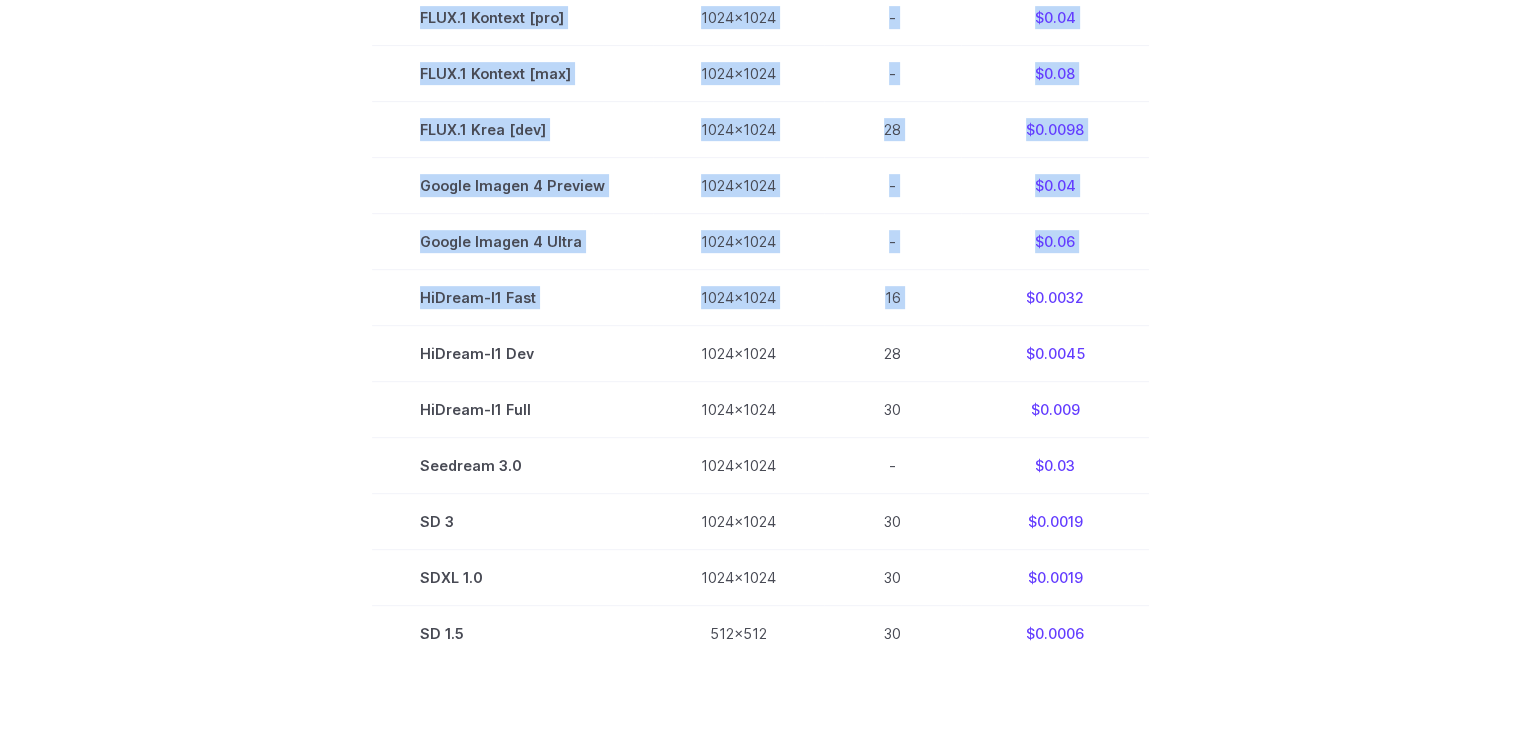 drag, startPoint x: 1023, startPoint y: 300, endPoint x: 1208, endPoint y: 317, distance: 185.77943 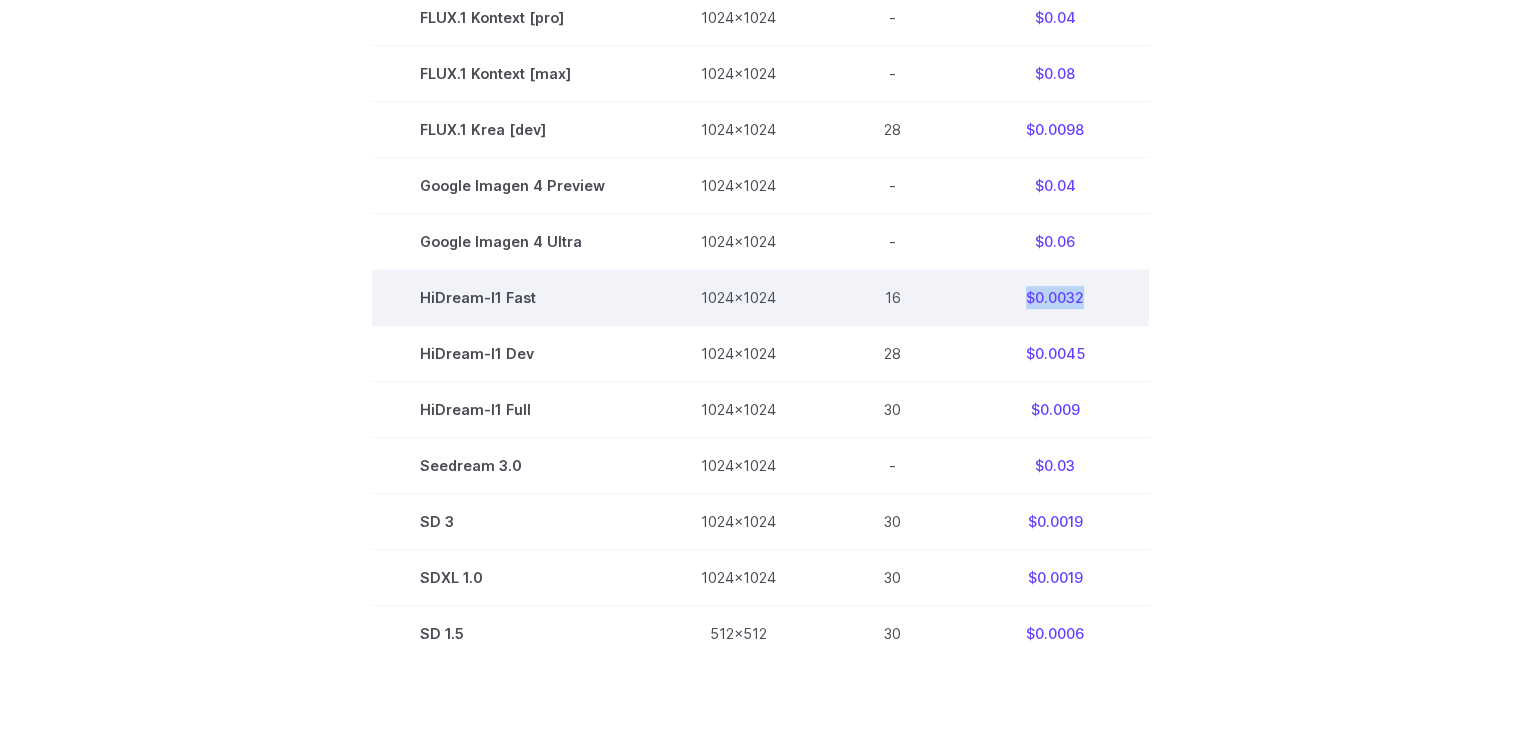 drag, startPoint x: 1101, startPoint y: 297, endPoint x: 1023, endPoint y: 303, distance: 78.23043 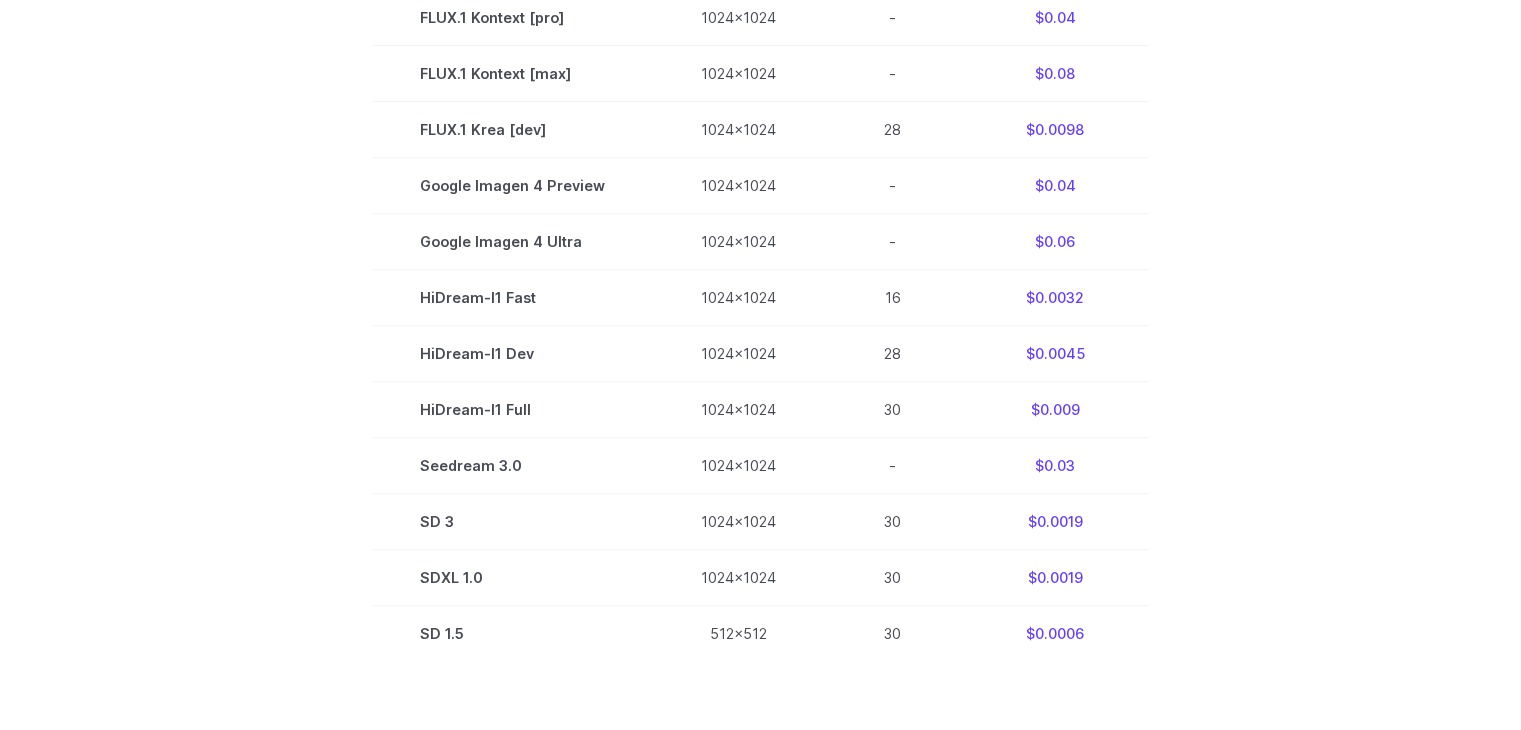 click on "Model   Size   Steps   Price / Video         FLUX.1 [schnell]   1024x1024   4   $0.0013       FLUX.1 [dev]   1024x1024   28   $0.0038       SeedEdit   1024x1024   -   $0.03       FLUX.1 Kontext [dev]   1024x1024   28   $0.0105       FLUX.1 Kontext [pro]   1024x1024   -   $0.04       FLUX.1 Kontext [max]   1024x1024   -   $0.08       FLUX.1 Krea [dev]   1024x1024   28   $0.0098       Google Imagen 4 Preview   1024x1024   -   $0.04       Google Imagen 4 Ultra   1024x1024   -   $0.06       HiDream-I1 Fast   1024x1024   16   $0.0032       HiDream-I1 Dev   1024x1024   28   $0.0045       HiDream-I1 Full   1024x1024   30   $0.009       Seedream 3.0   1024x1024   -   $0.03       SD 3   1024x1024   30   $0.0019       SDXL 1.0   1024x1024   30   $0.0019       SD 1.5   512x512   30   $0.0006" at bounding box center [761, 185] 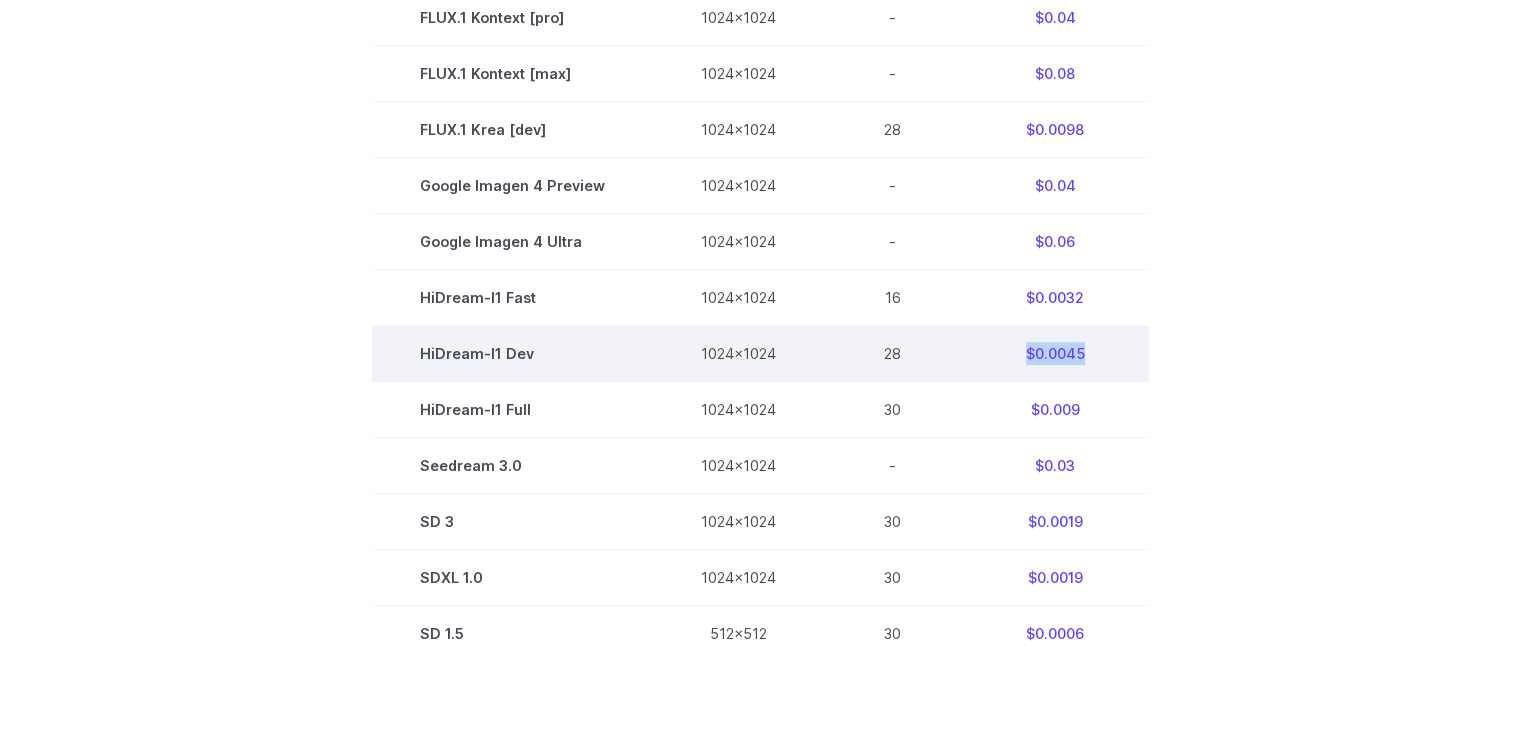 drag, startPoint x: 1122, startPoint y: 353, endPoint x: 976, endPoint y: 356, distance: 146.03082 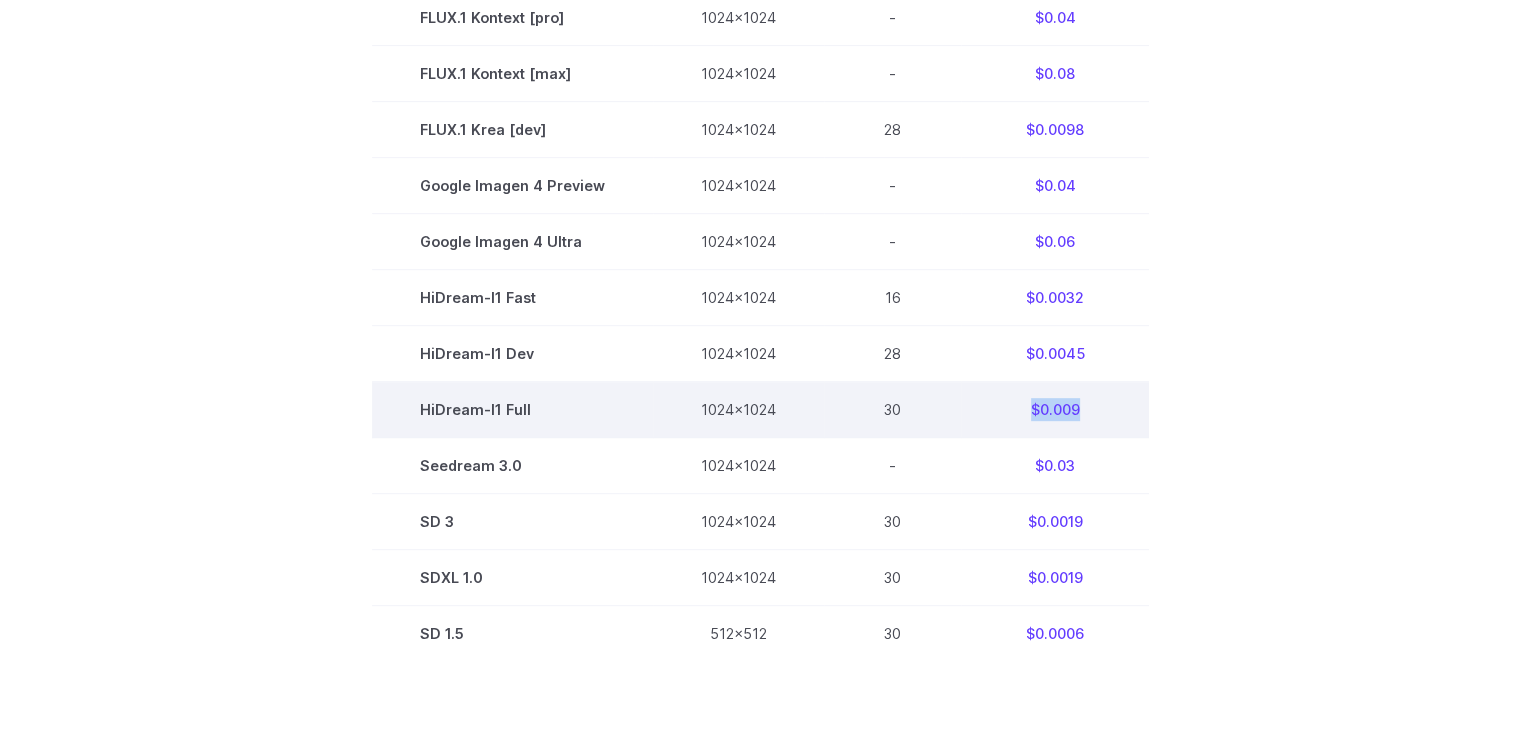 drag, startPoint x: 1088, startPoint y: 410, endPoint x: 1024, endPoint y: 419, distance: 64.629715 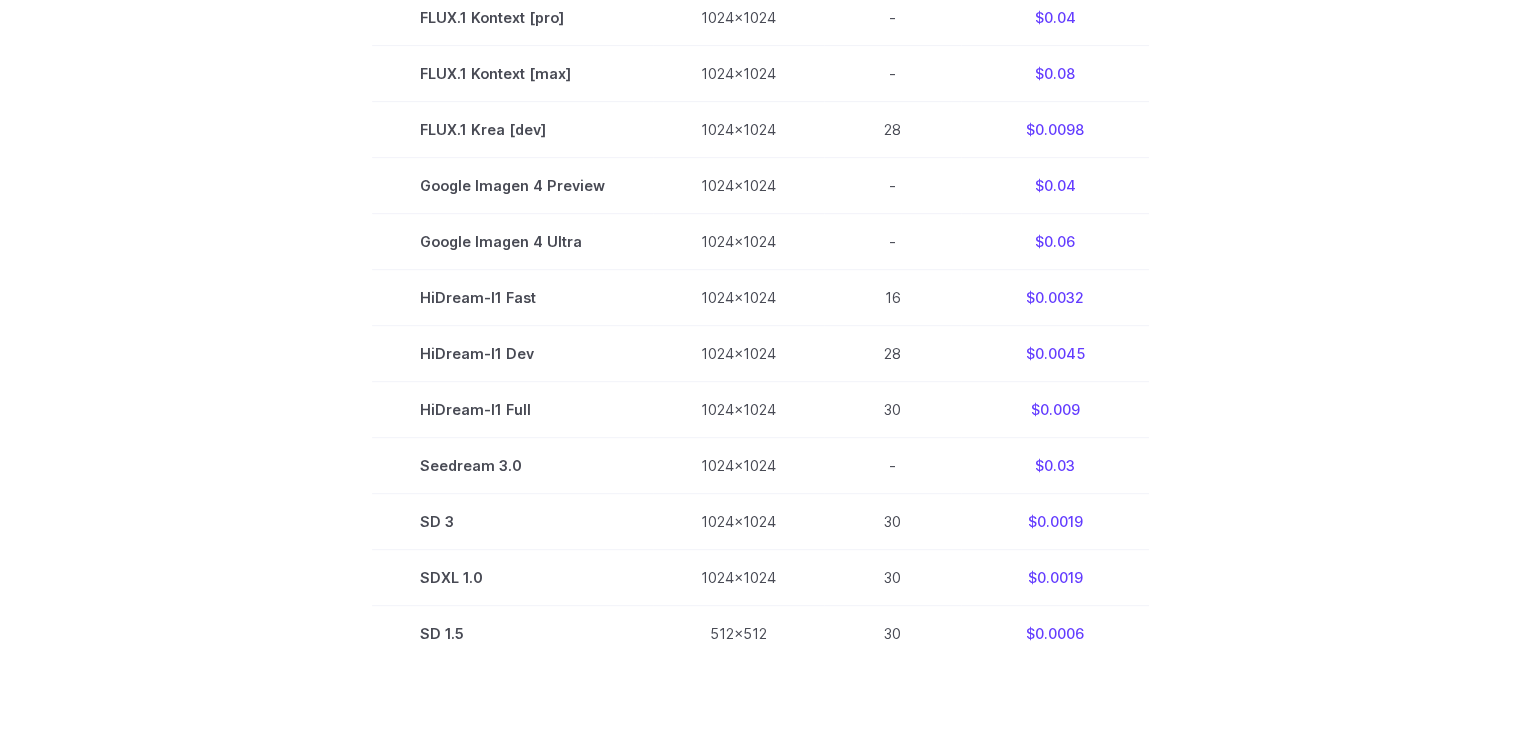 click on "Model   Size   Steps   Price / Video         FLUX.1 [schnell]   1024x1024   4   $0.0013       FLUX.1 [dev]   1024x1024   28   $0.0038       SeedEdit   1024x1024   -   $0.03       FLUX.1 Kontext [dev]   1024x1024   28   $0.0105       FLUX.1 Kontext [pro]   1024x1024   -   $0.04       FLUX.1 Kontext [max]   1024x1024   -   $0.08       FLUX.1 Krea [dev]   1024x1024   28   $0.0098       Google Imagen 4 Preview   1024x1024   -   $0.04       Google Imagen 4 Ultra   1024x1024   -   $0.06       HiDream-I1 Fast   1024x1024   16   $0.0032       HiDream-I1 Dev   1024x1024   28   $0.0045       HiDream-I1 Full   1024x1024   30   $0.009       Seedream 3.0   1024x1024   -   $0.03       SD 3   1024x1024   30   $0.0019       SDXL 1.0   1024x1024   30   $0.0019       SD 1.5   512x512   30   $0.0006" at bounding box center [761, 185] 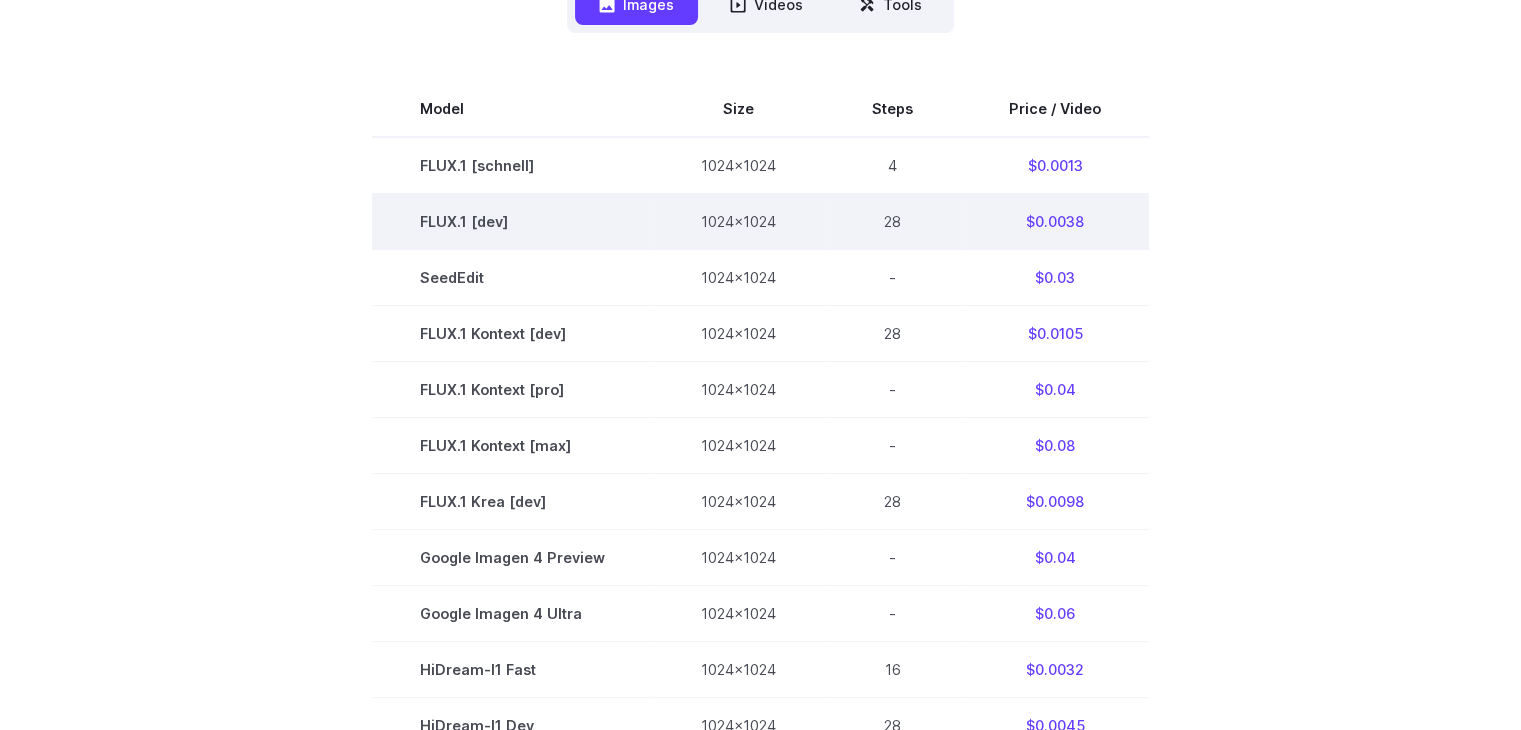 scroll, scrollTop: 359, scrollLeft: 0, axis: vertical 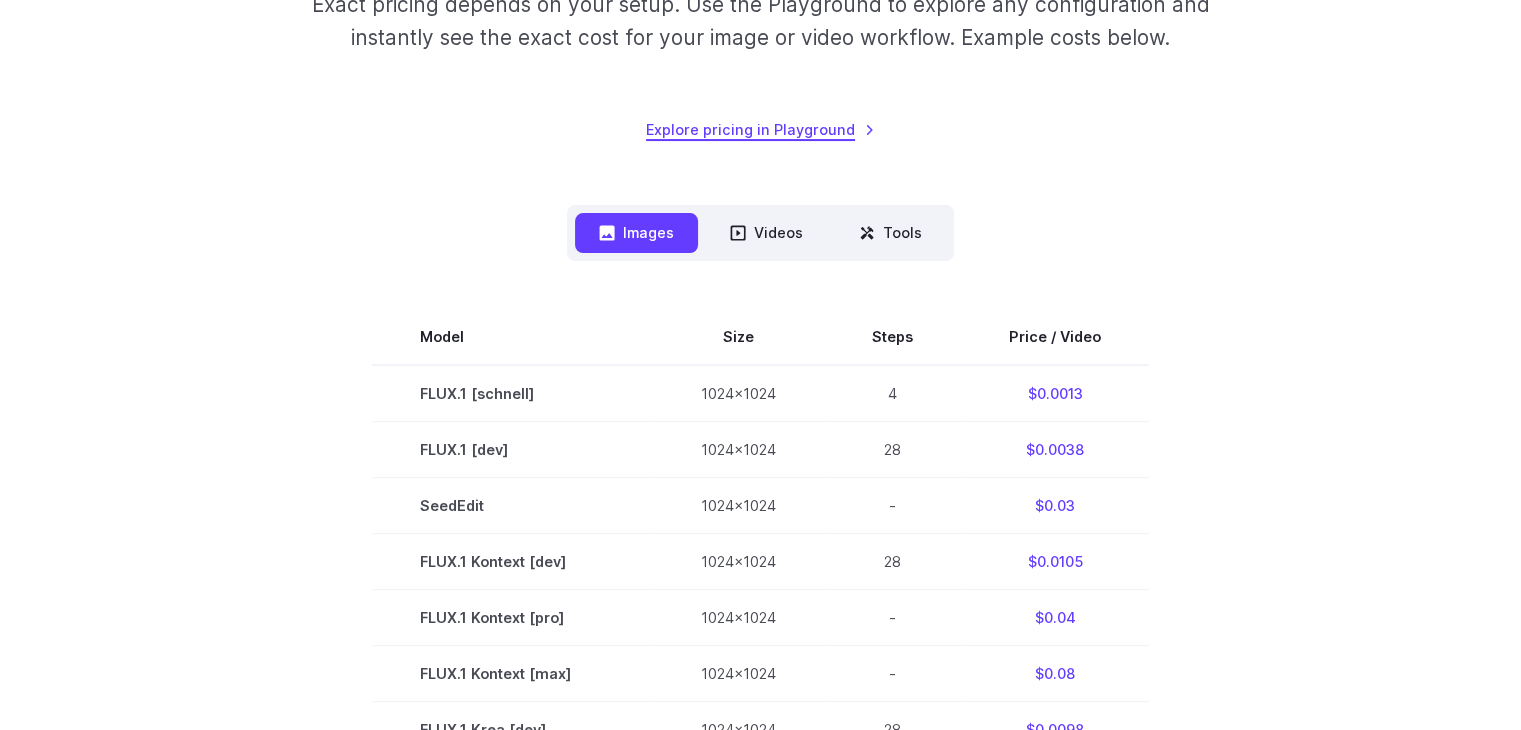 click on "Explore pricing in Playground" at bounding box center [760, 129] 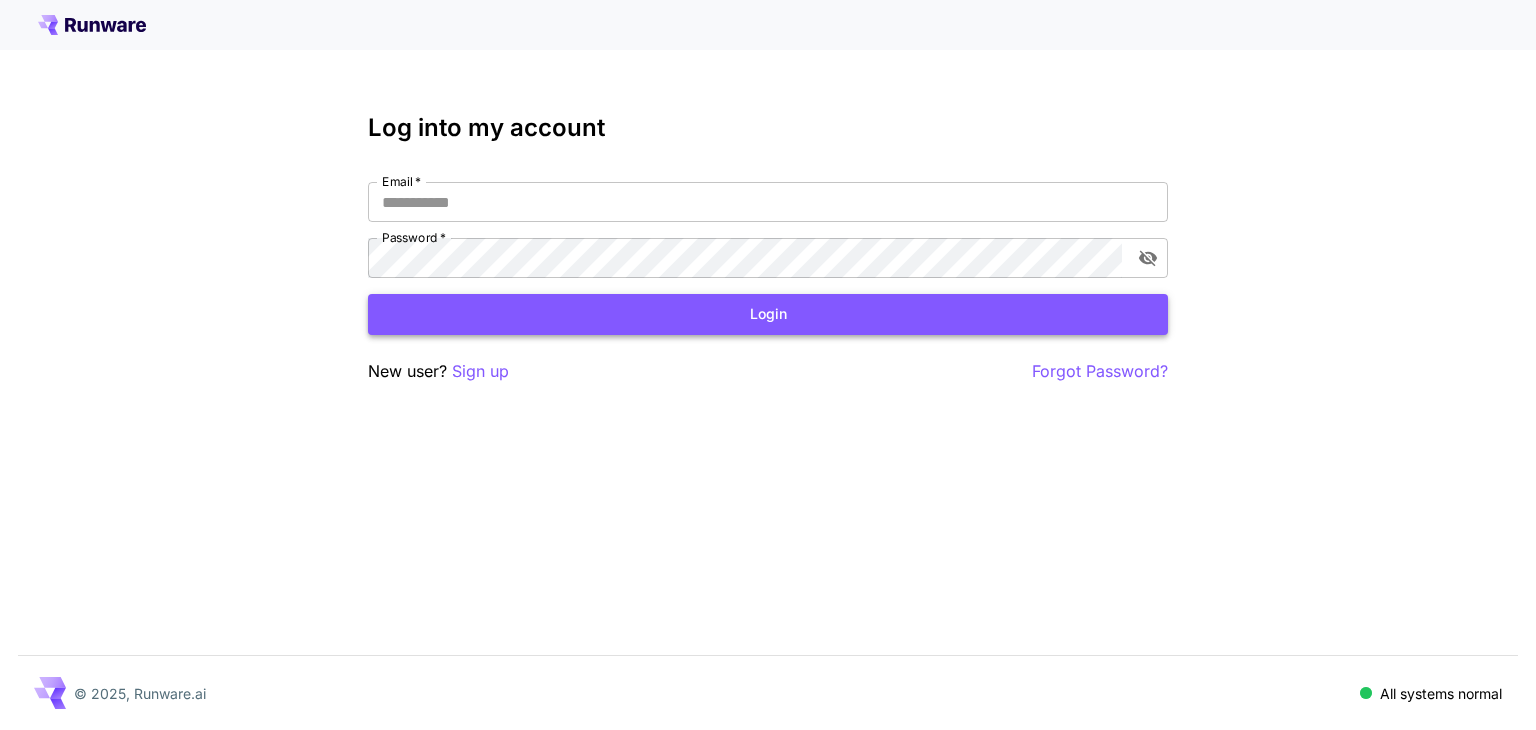 scroll, scrollTop: 0, scrollLeft: 0, axis: both 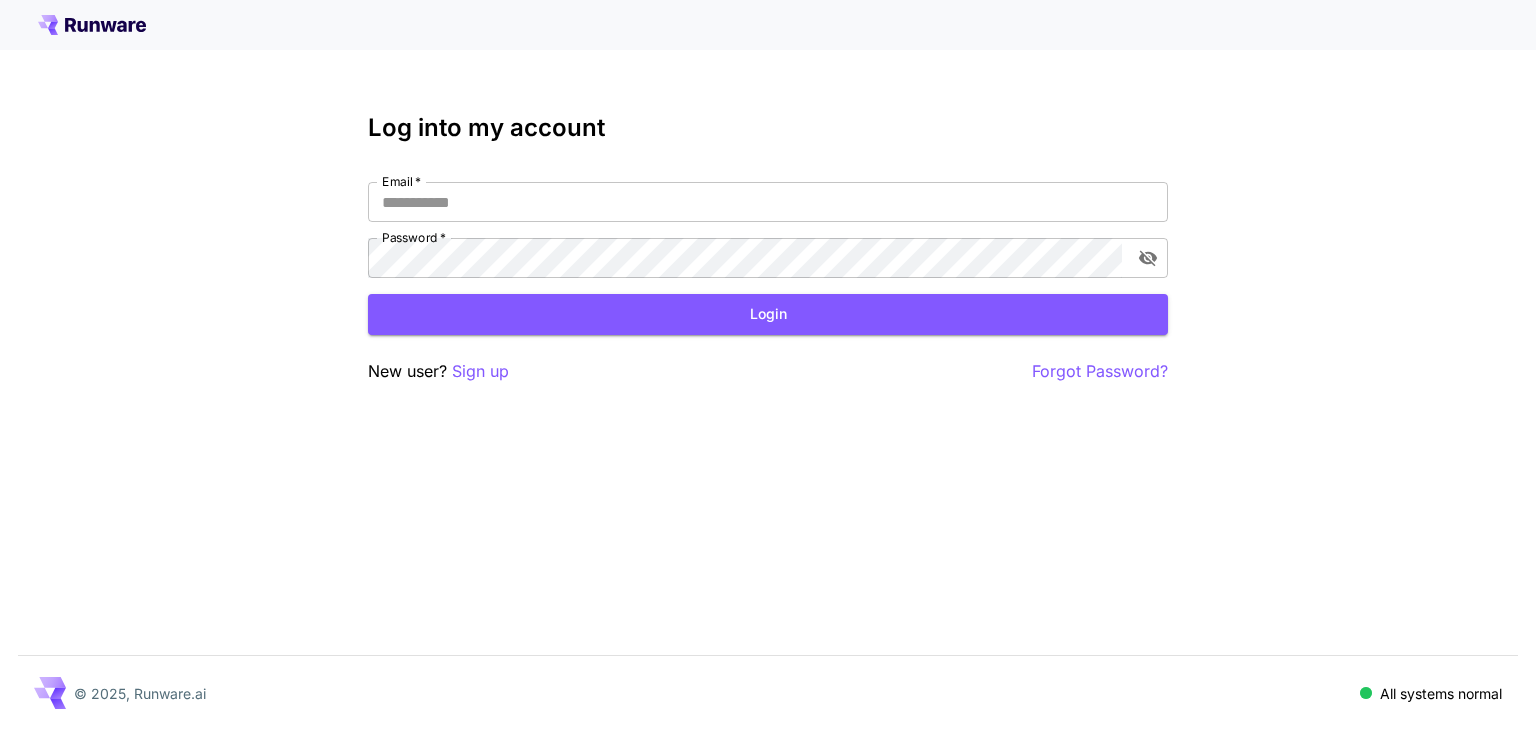 type on "**********" 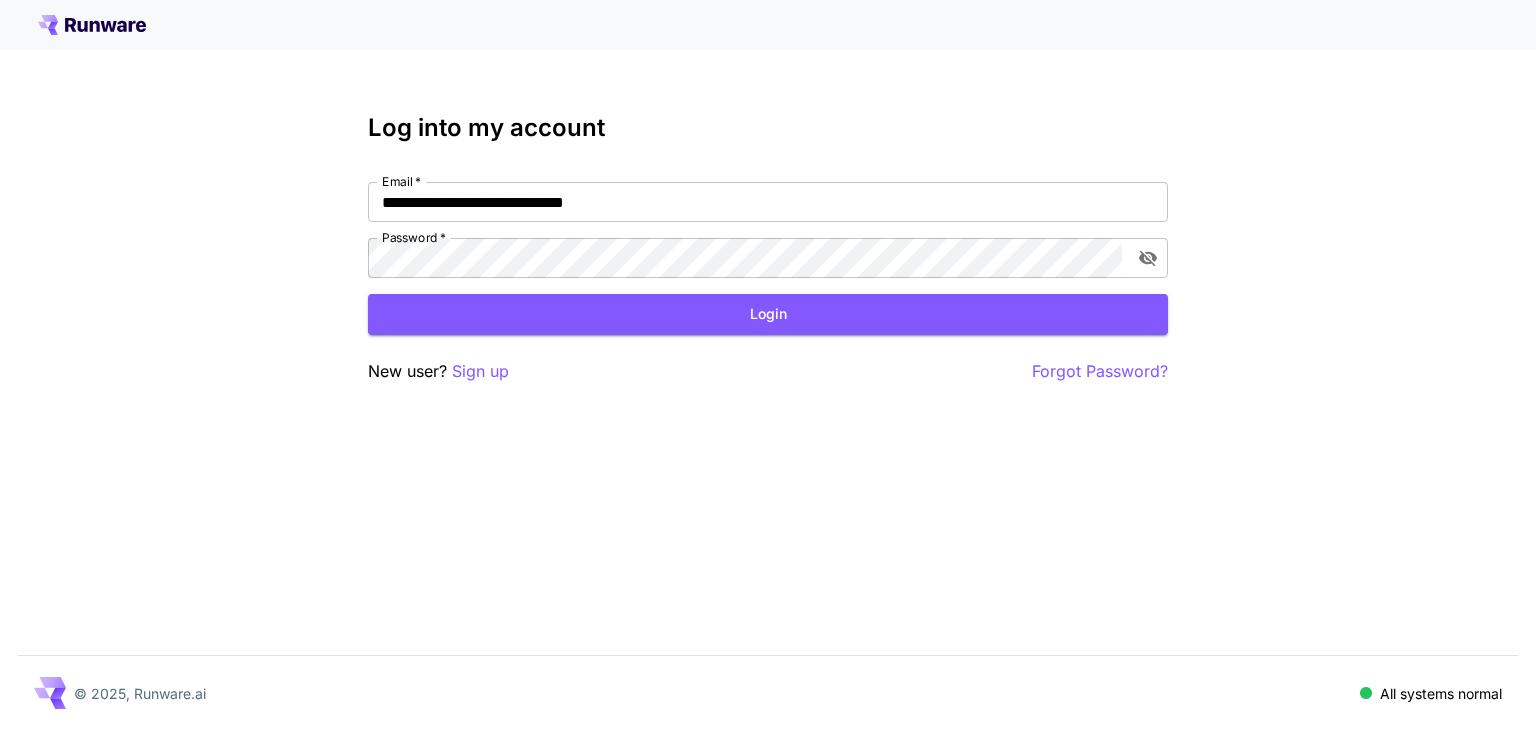 click on "**********" at bounding box center (768, 249) 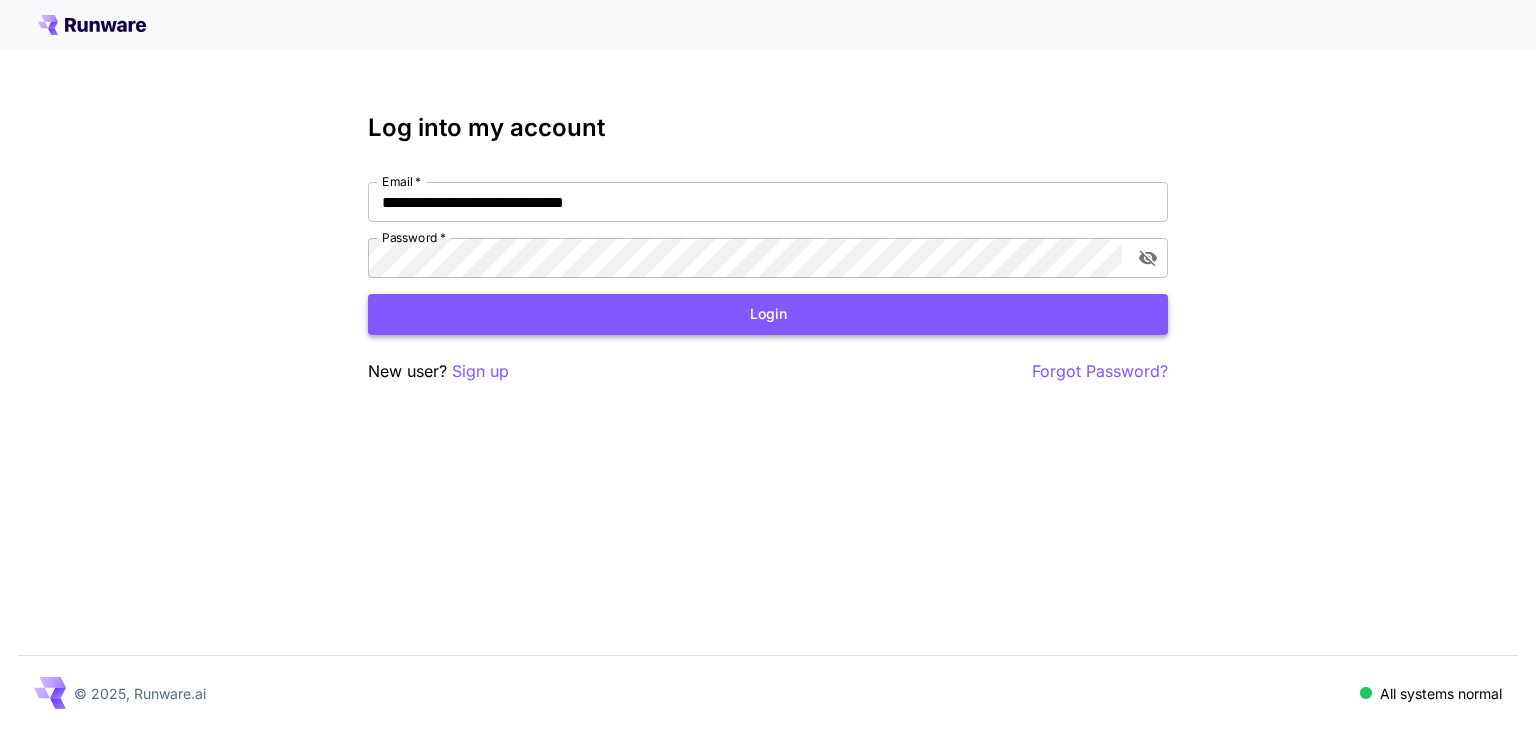click on "Login" at bounding box center (768, 314) 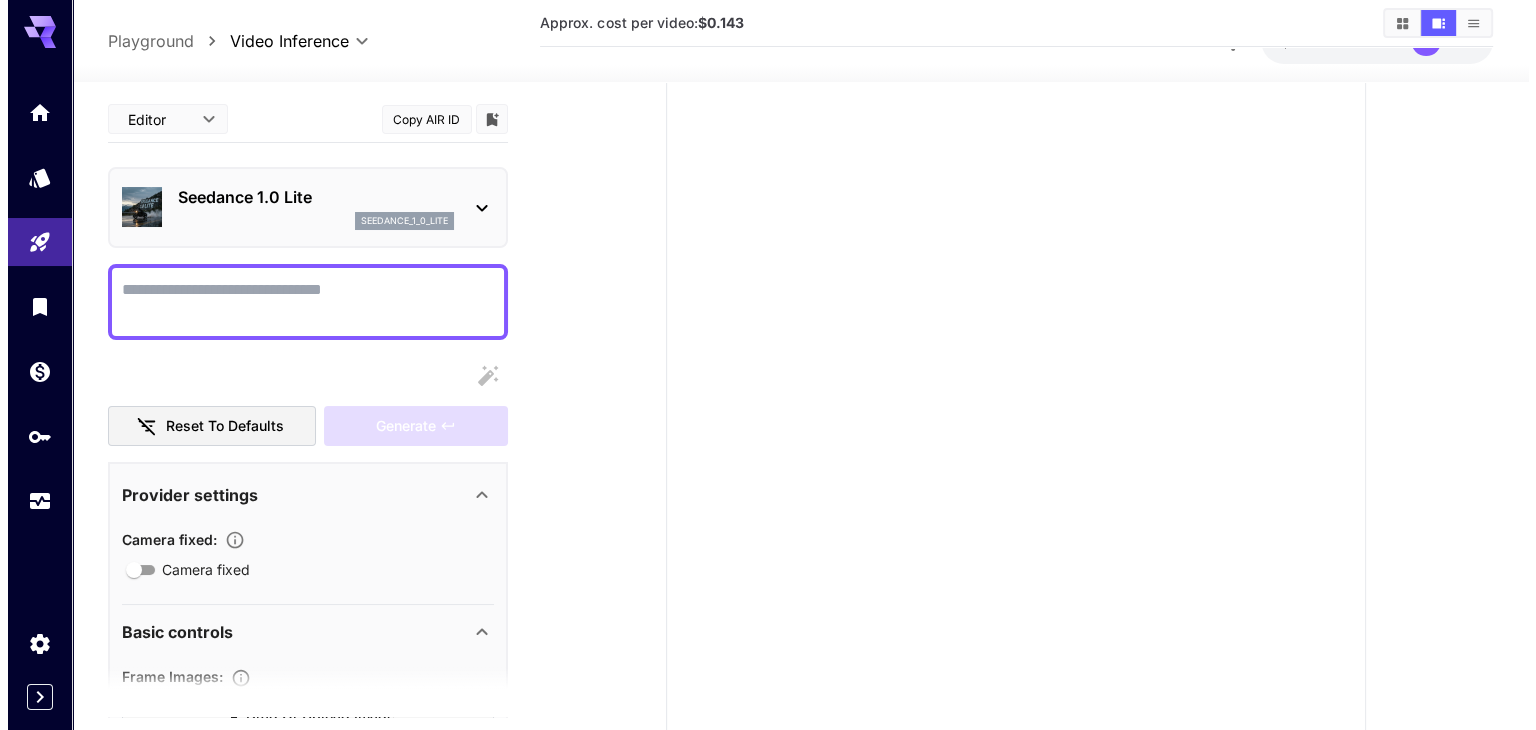 scroll, scrollTop: 0, scrollLeft: 0, axis: both 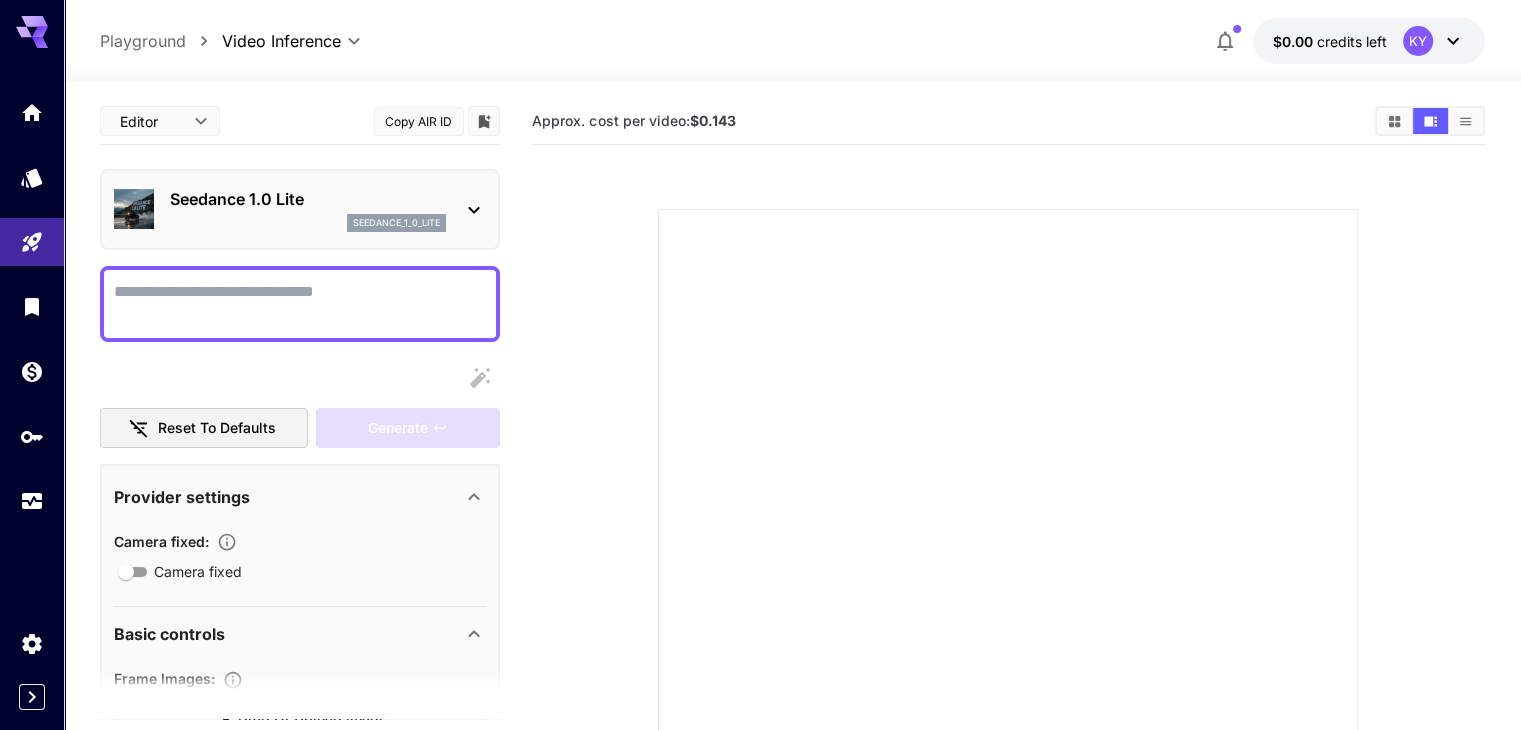 click 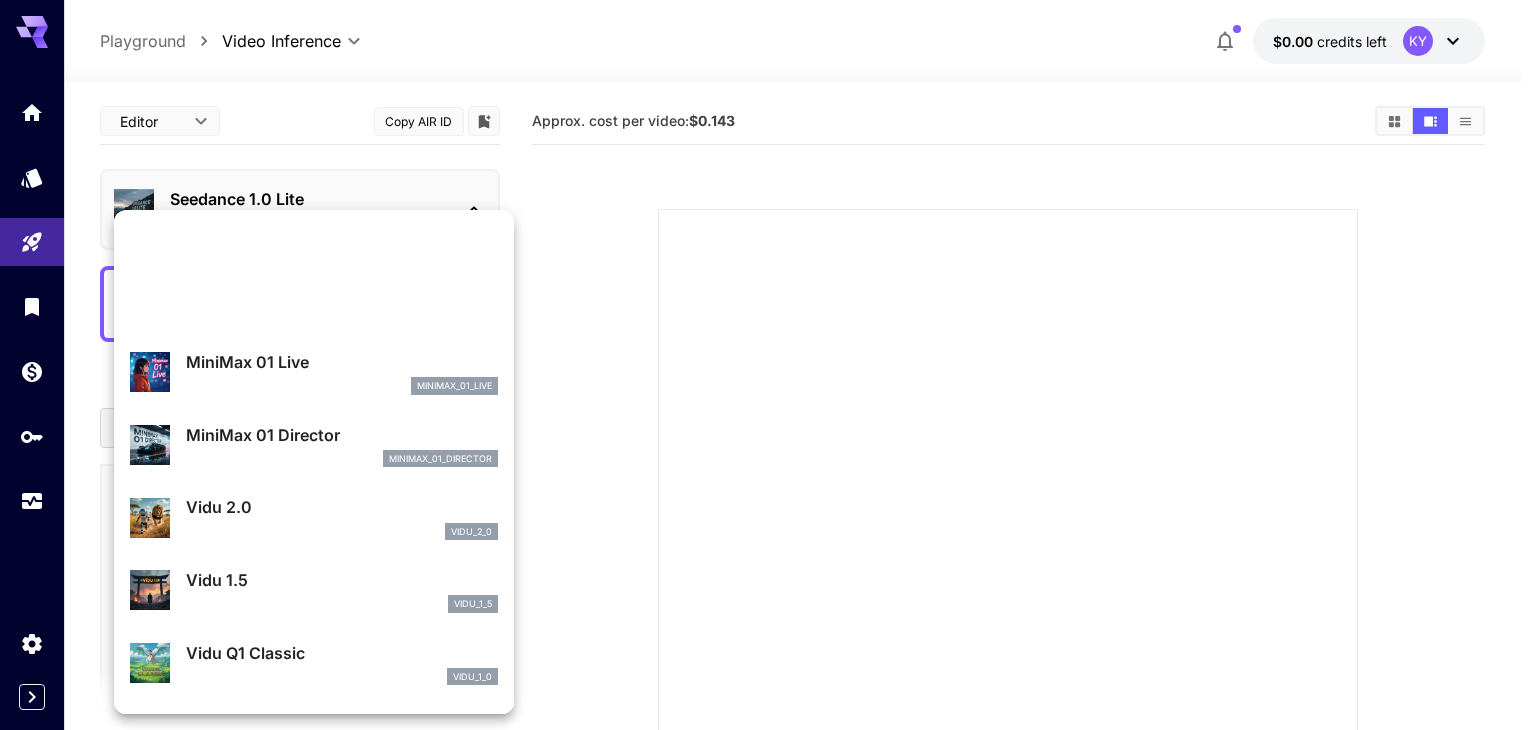 scroll, scrollTop: 1544, scrollLeft: 0, axis: vertical 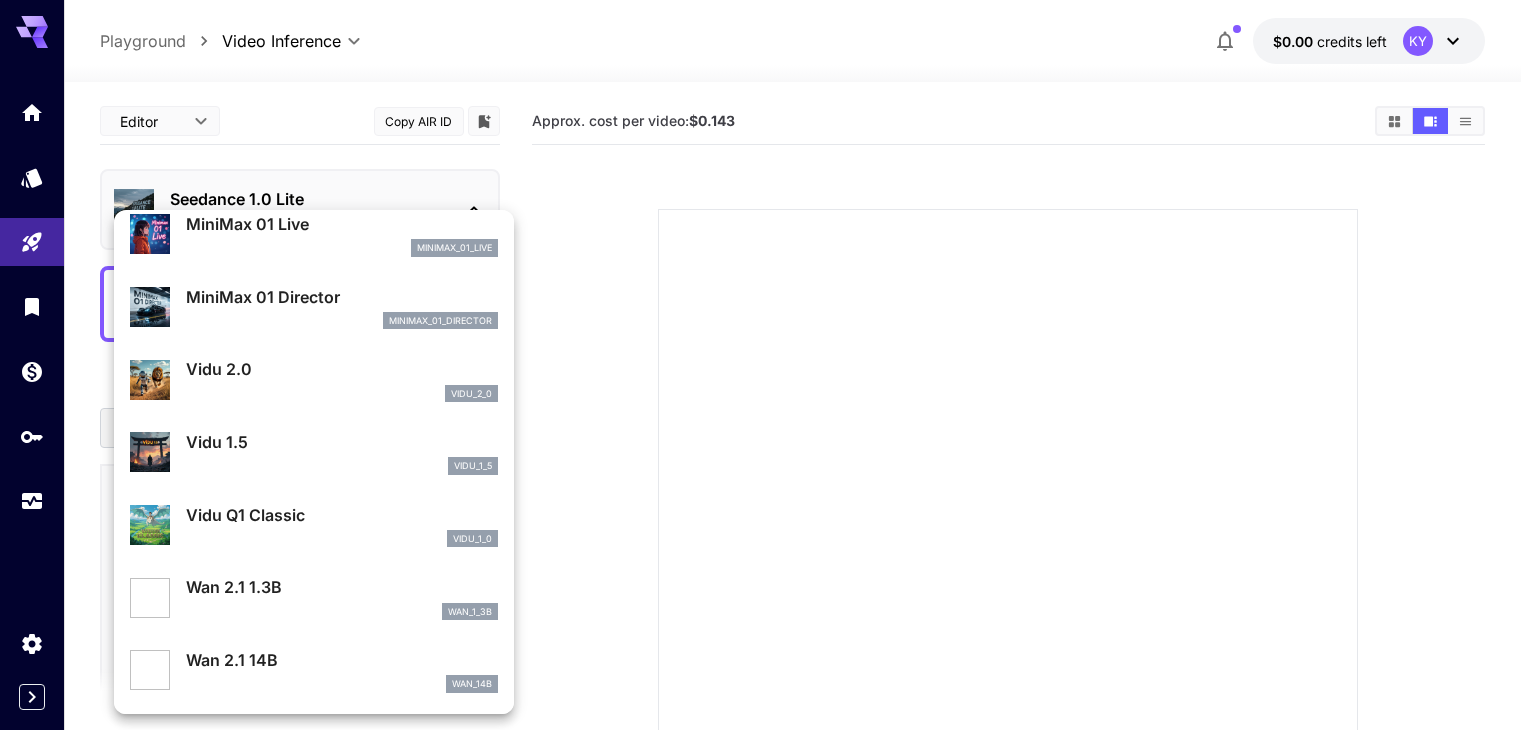 click on "Wan 2.1 1.3B" at bounding box center (342, 587) 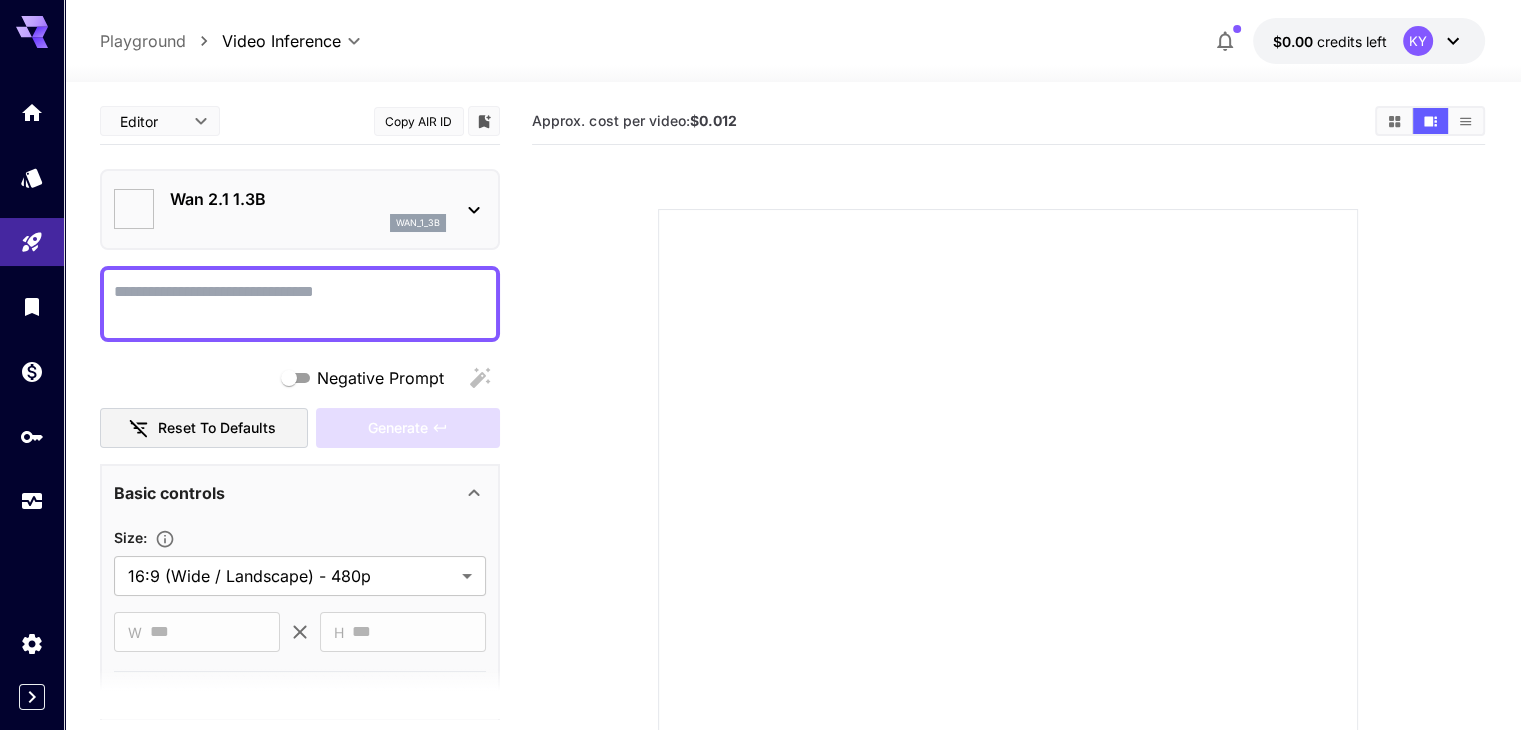 click on "Wan 2.1 1.3B" at bounding box center (308, 199) 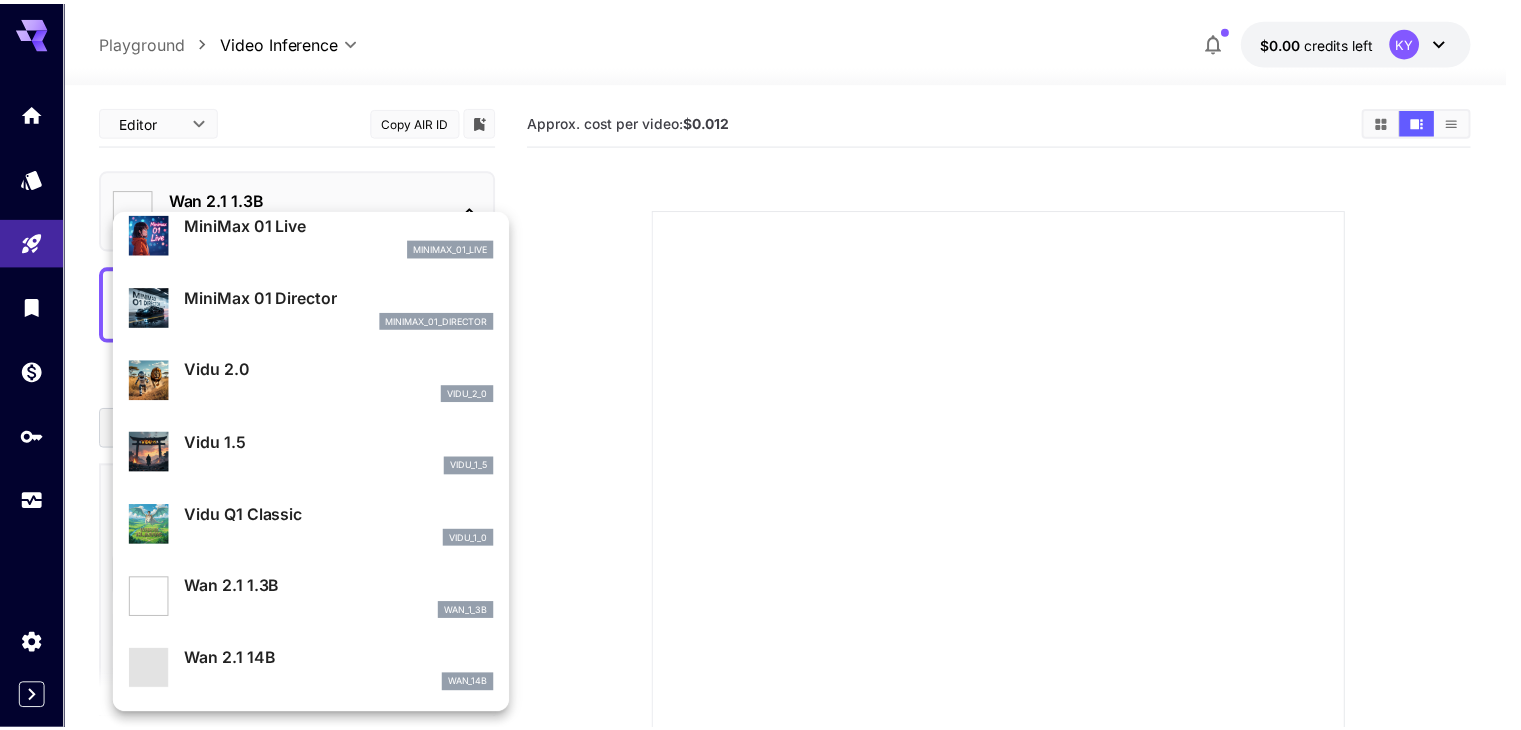 scroll, scrollTop: 1544, scrollLeft: 0, axis: vertical 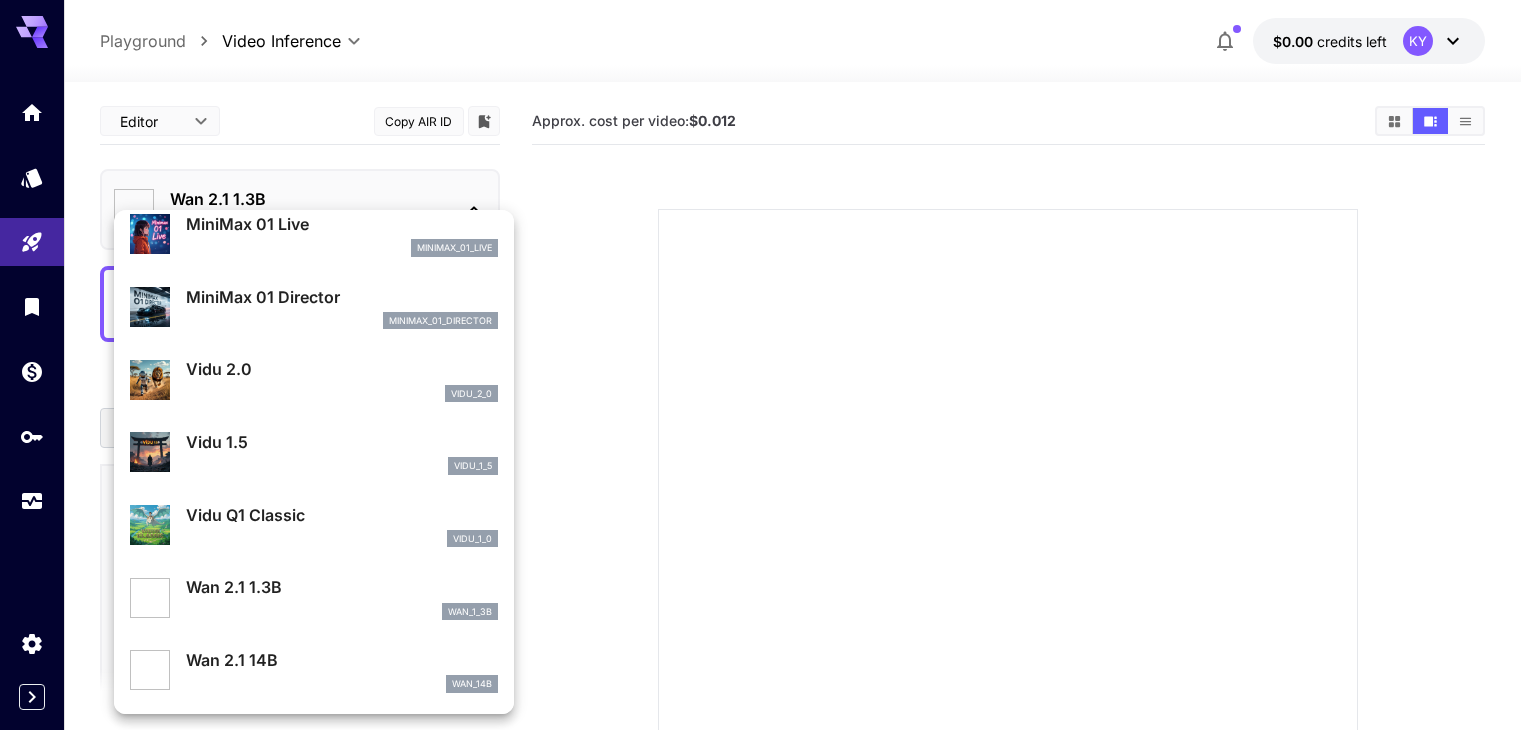 click at bounding box center [768, 365] 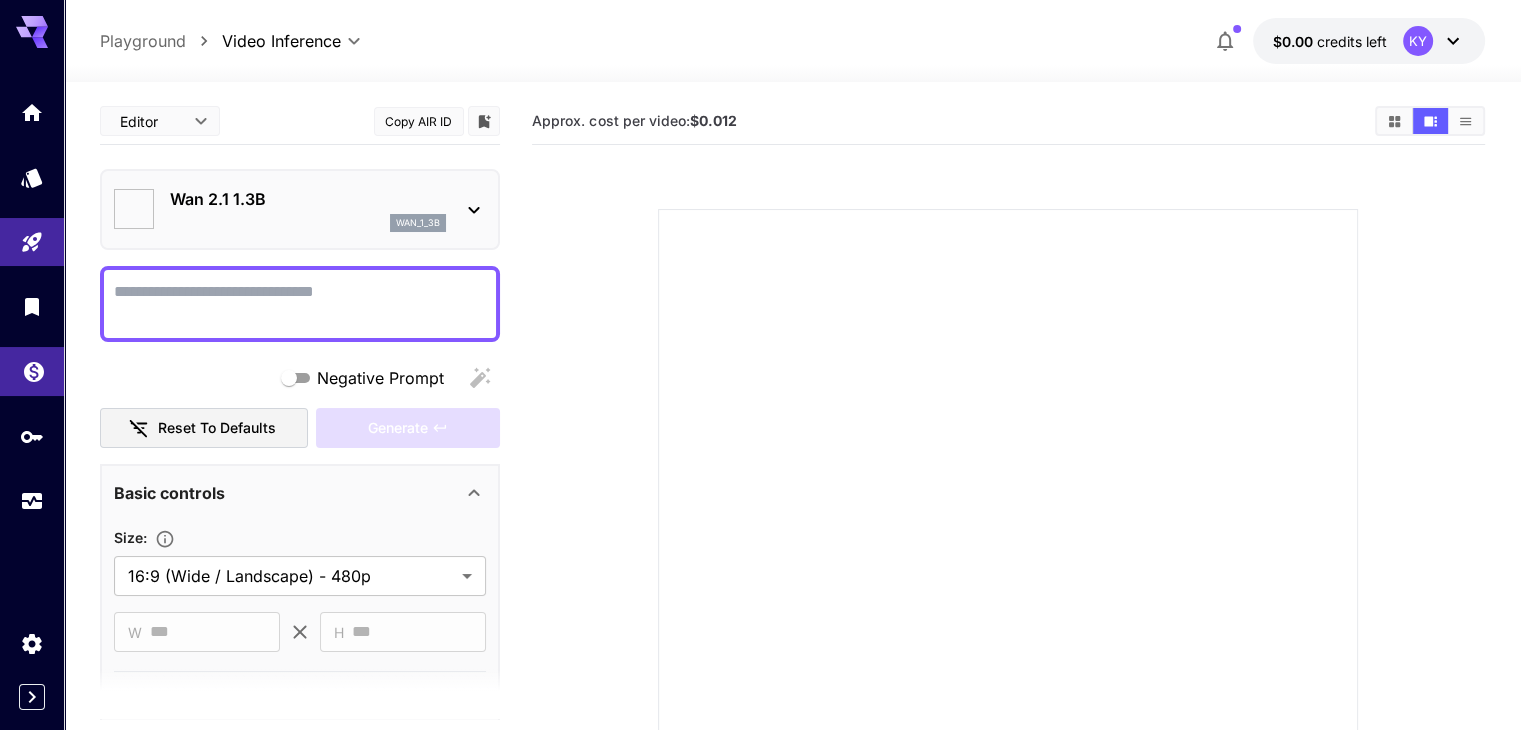 click 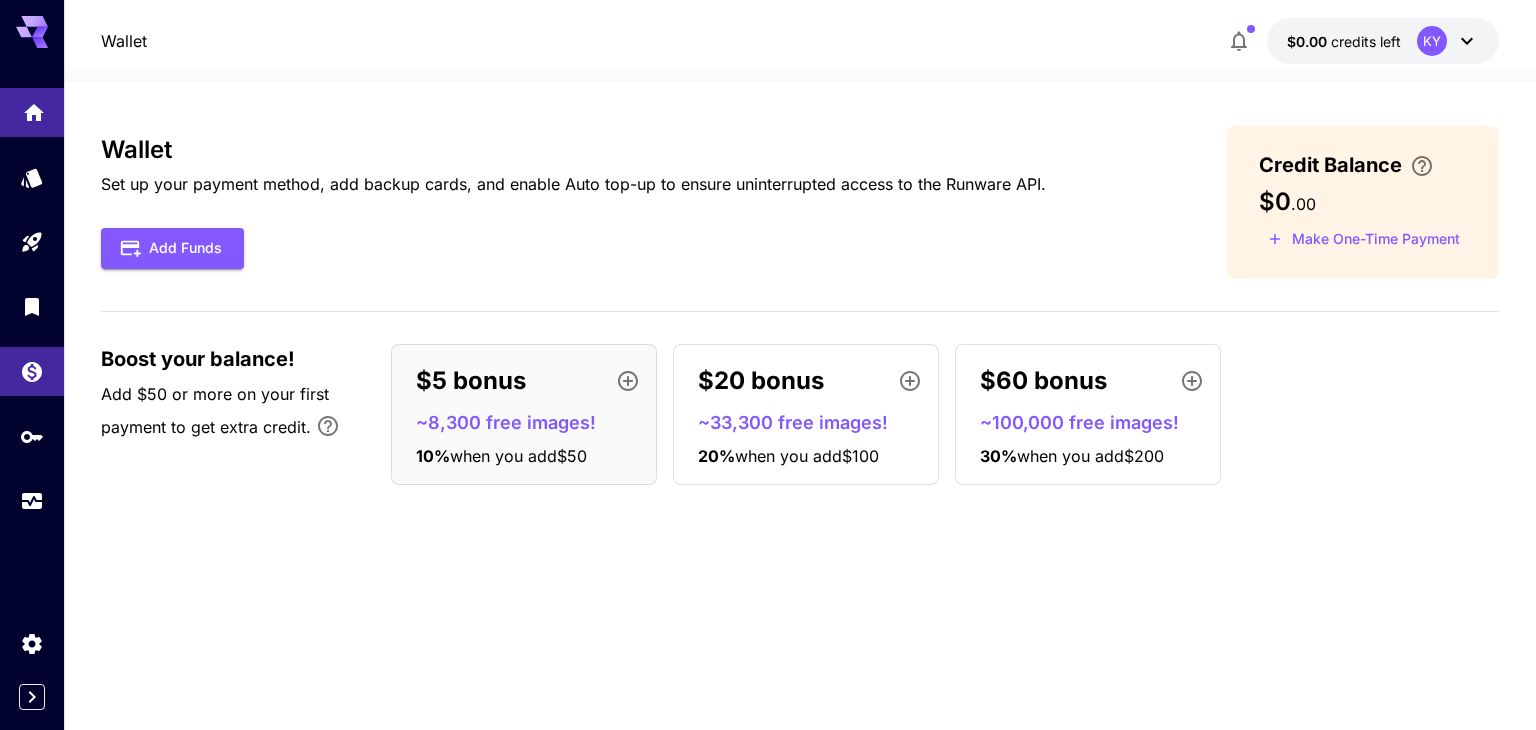 click at bounding box center (32, 112) 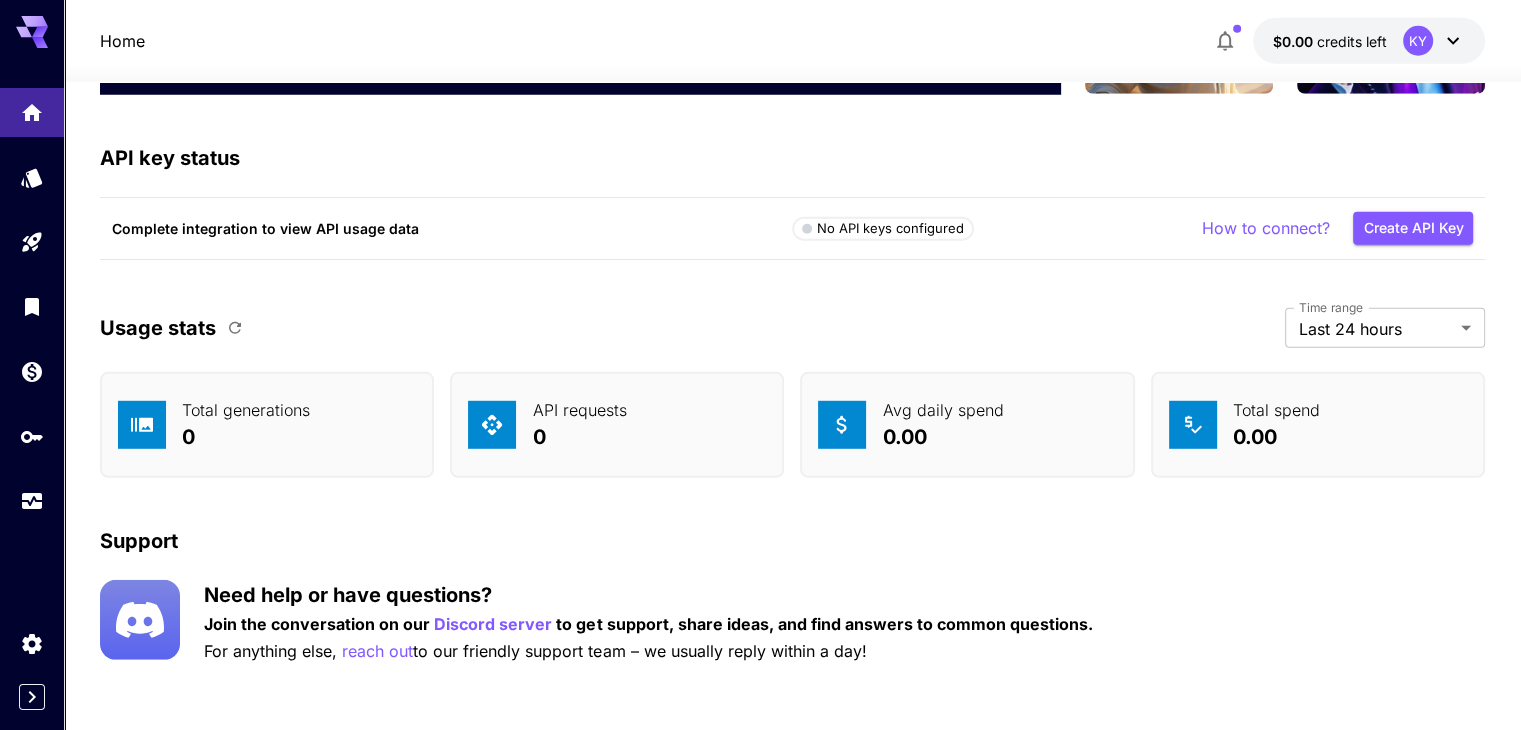 scroll, scrollTop: 5620, scrollLeft: 0, axis: vertical 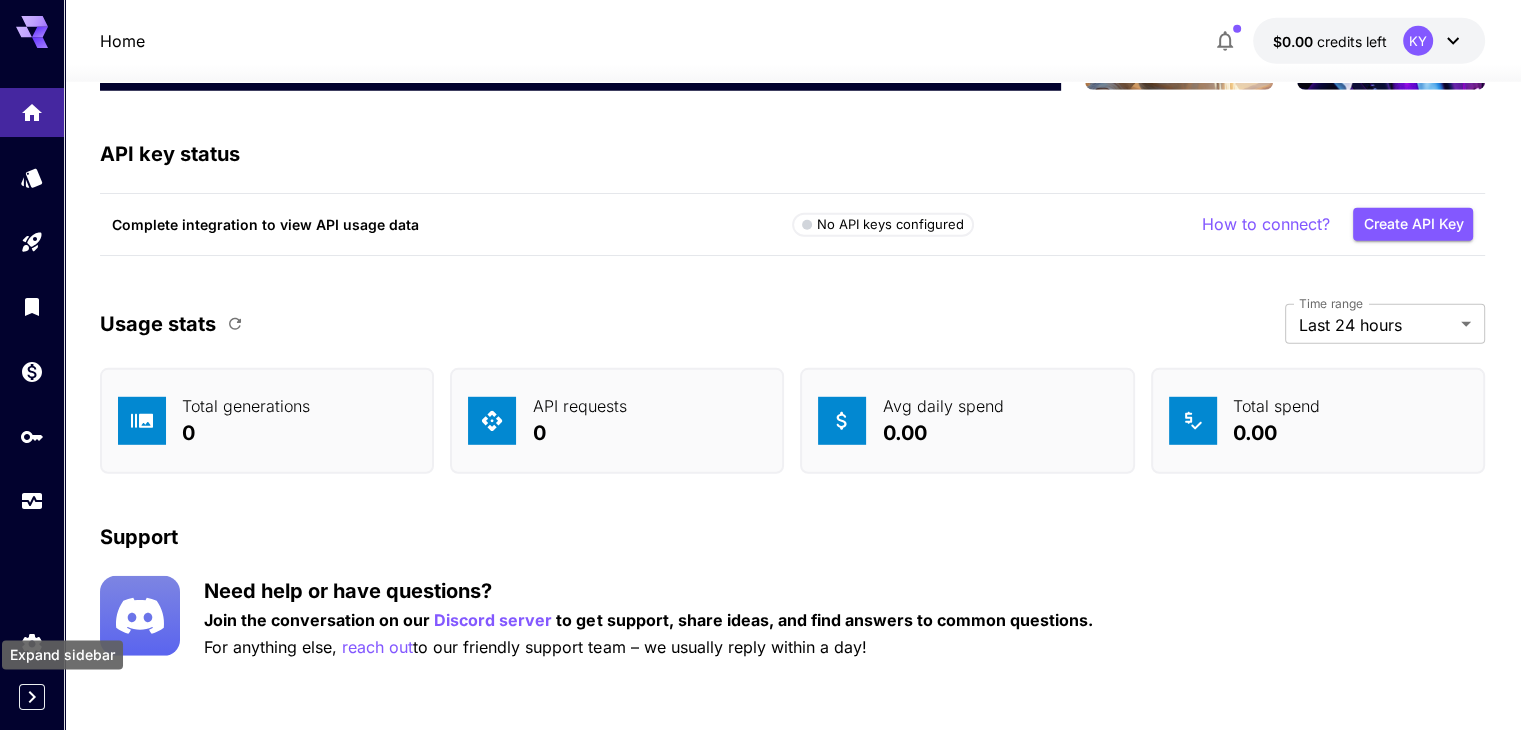 click 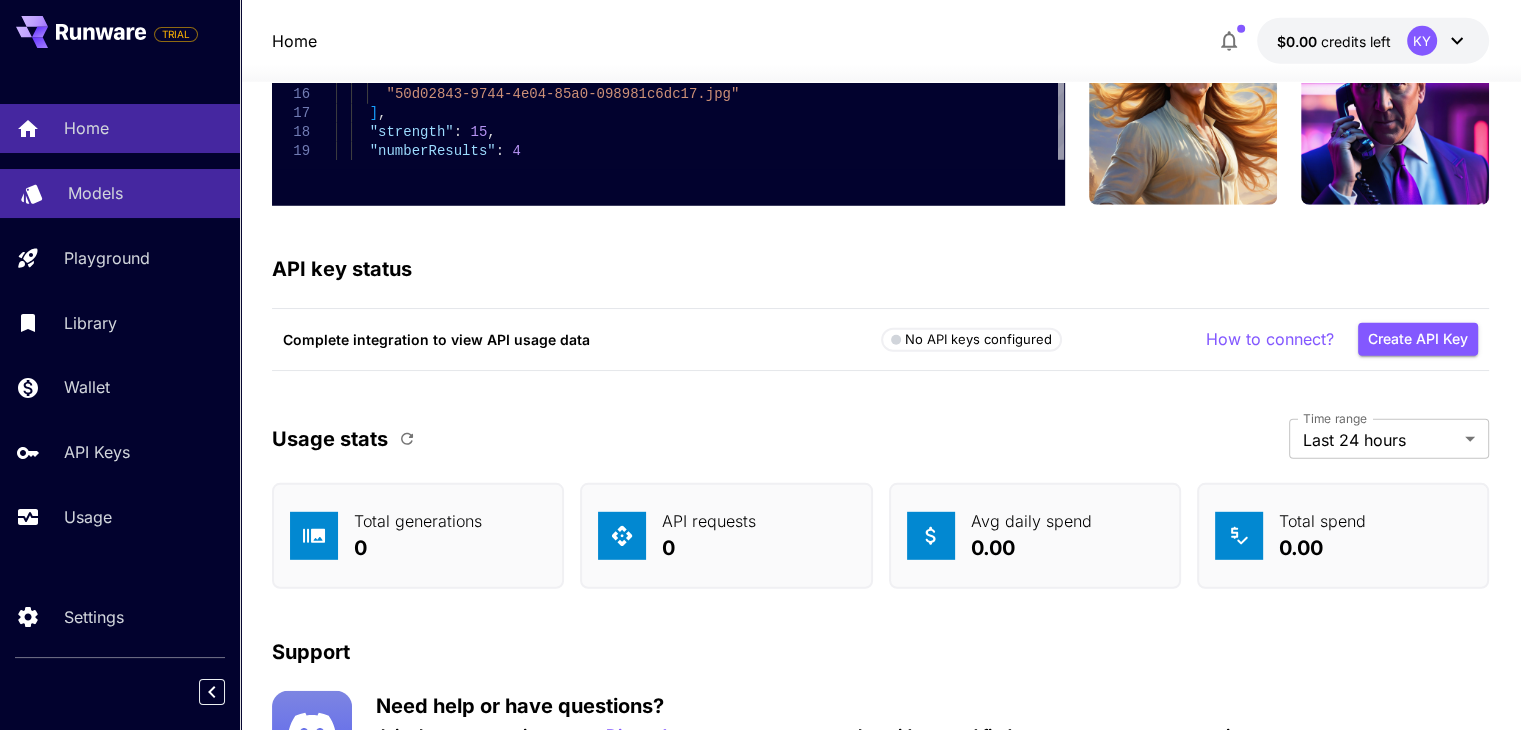 click on "Models" at bounding box center (146, 193) 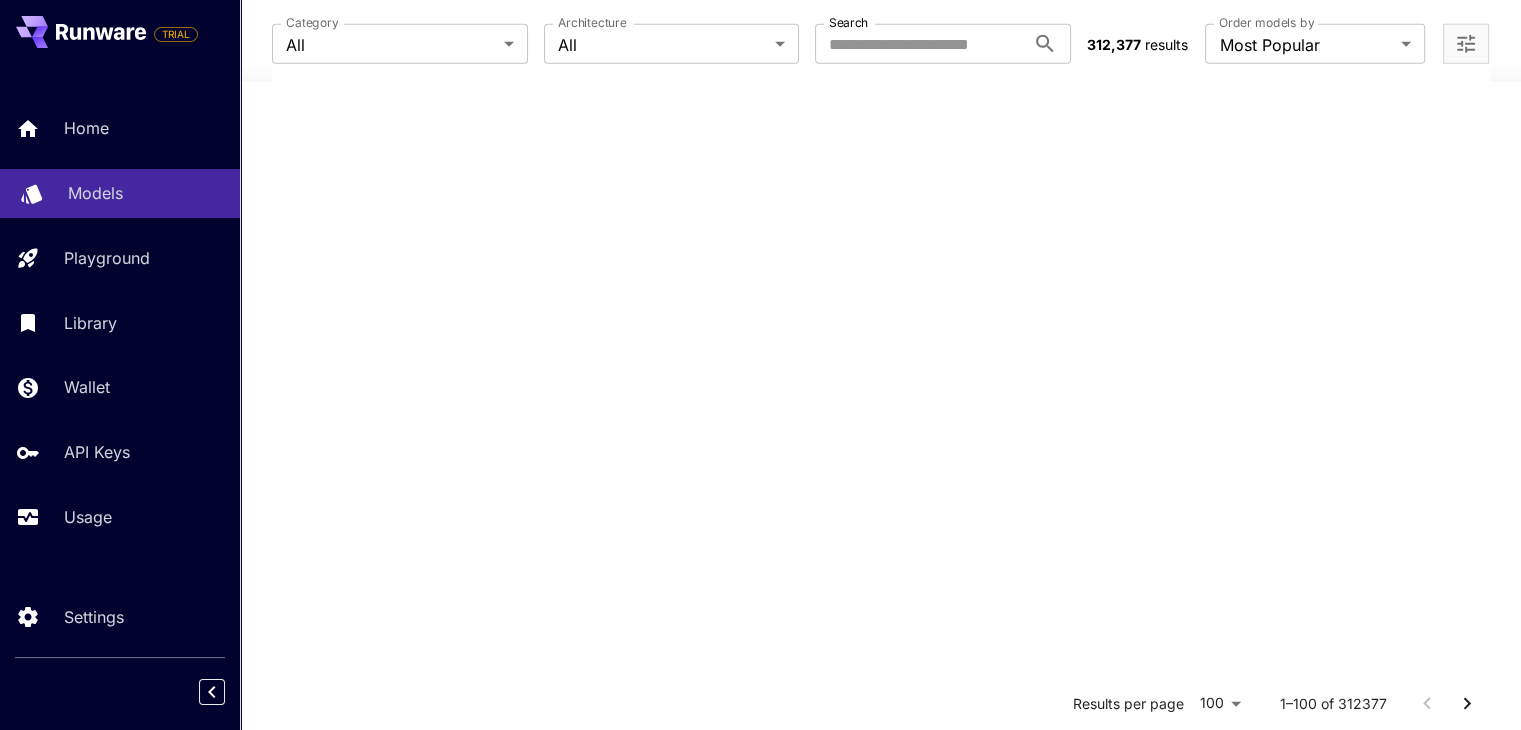 scroll, scrollTop: 0, scrollLeft: 0, axis: both 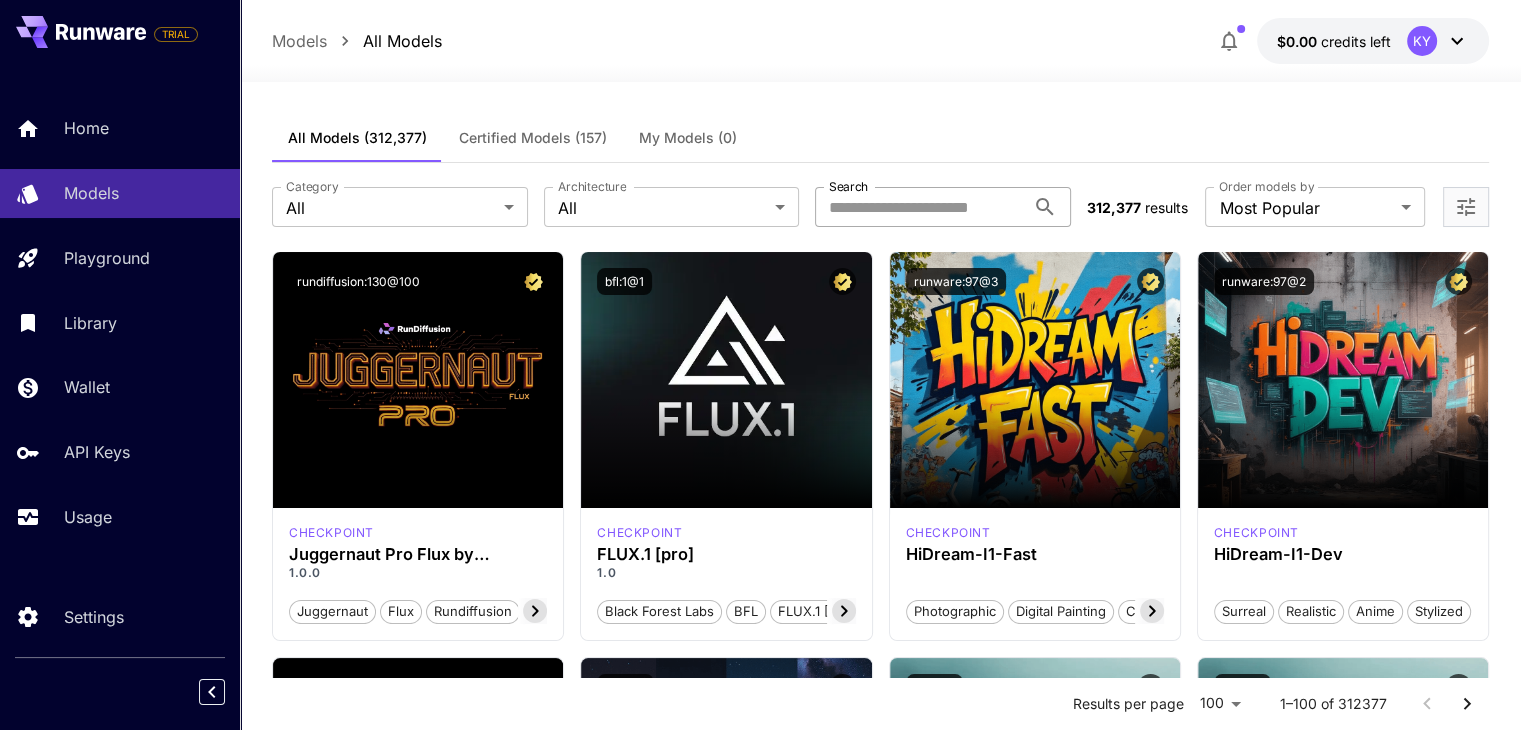 click on "Search" at bounding box center [920, 207] 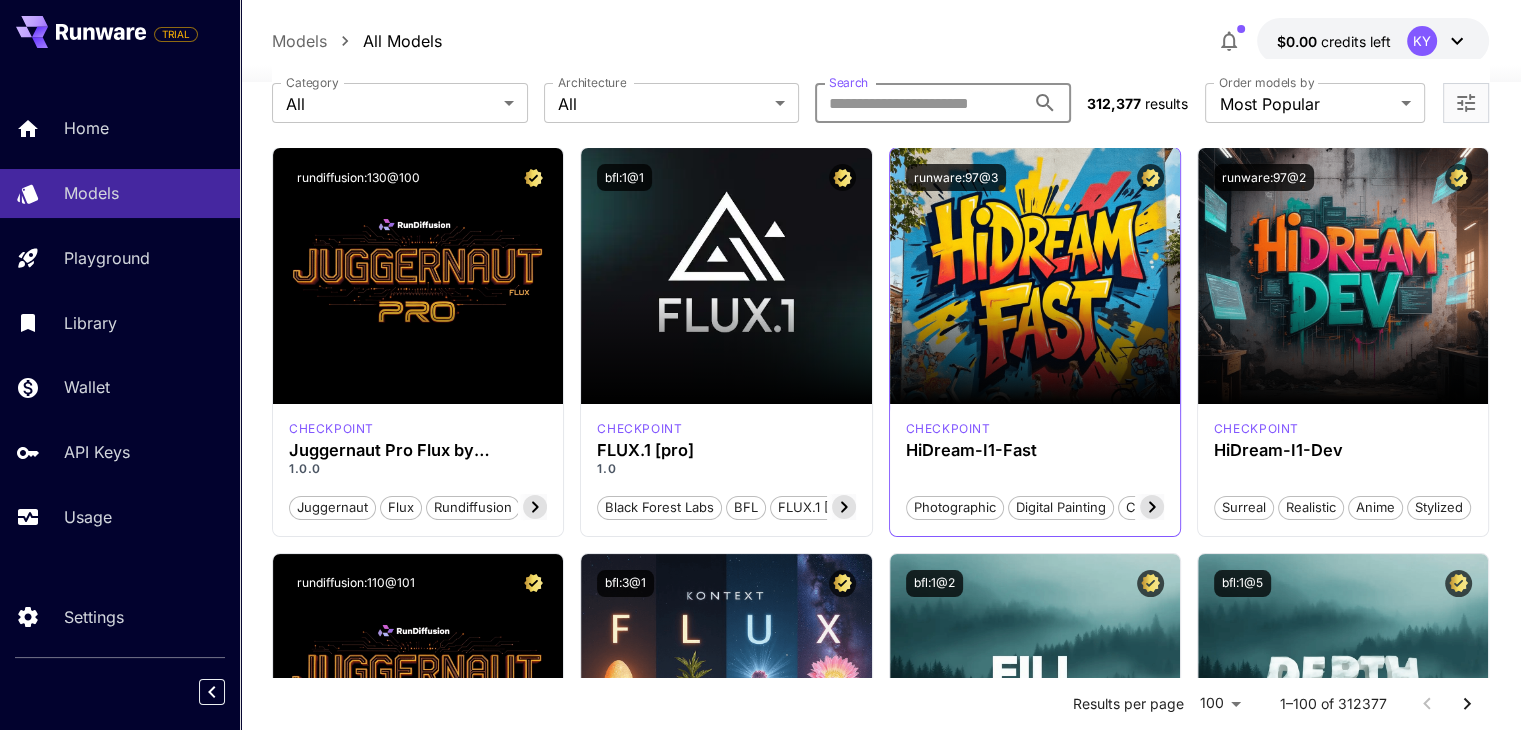scroll, scrollTop: 100, scrollLeft: 0, axis: vertical 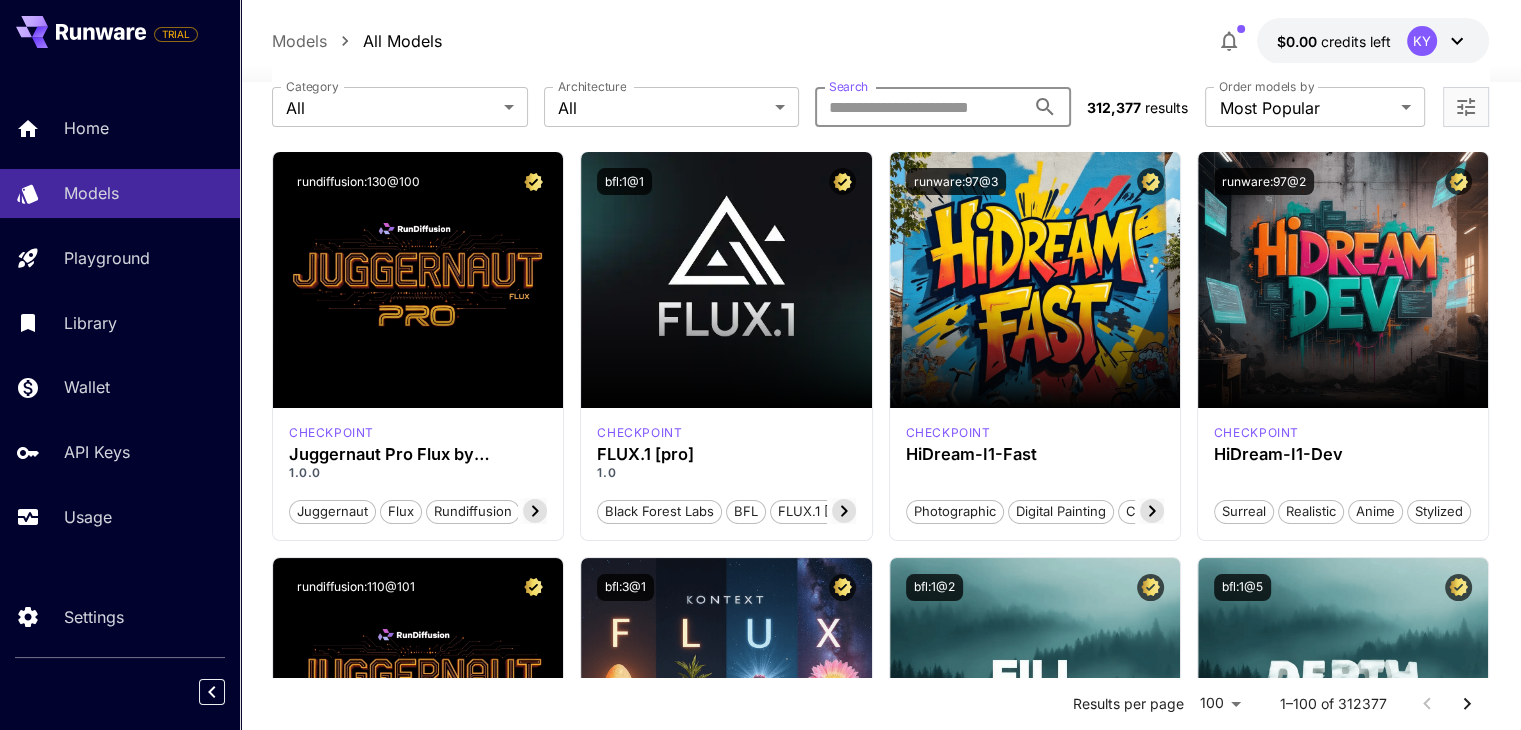 click on "Search" at bounding box center [920, 107] 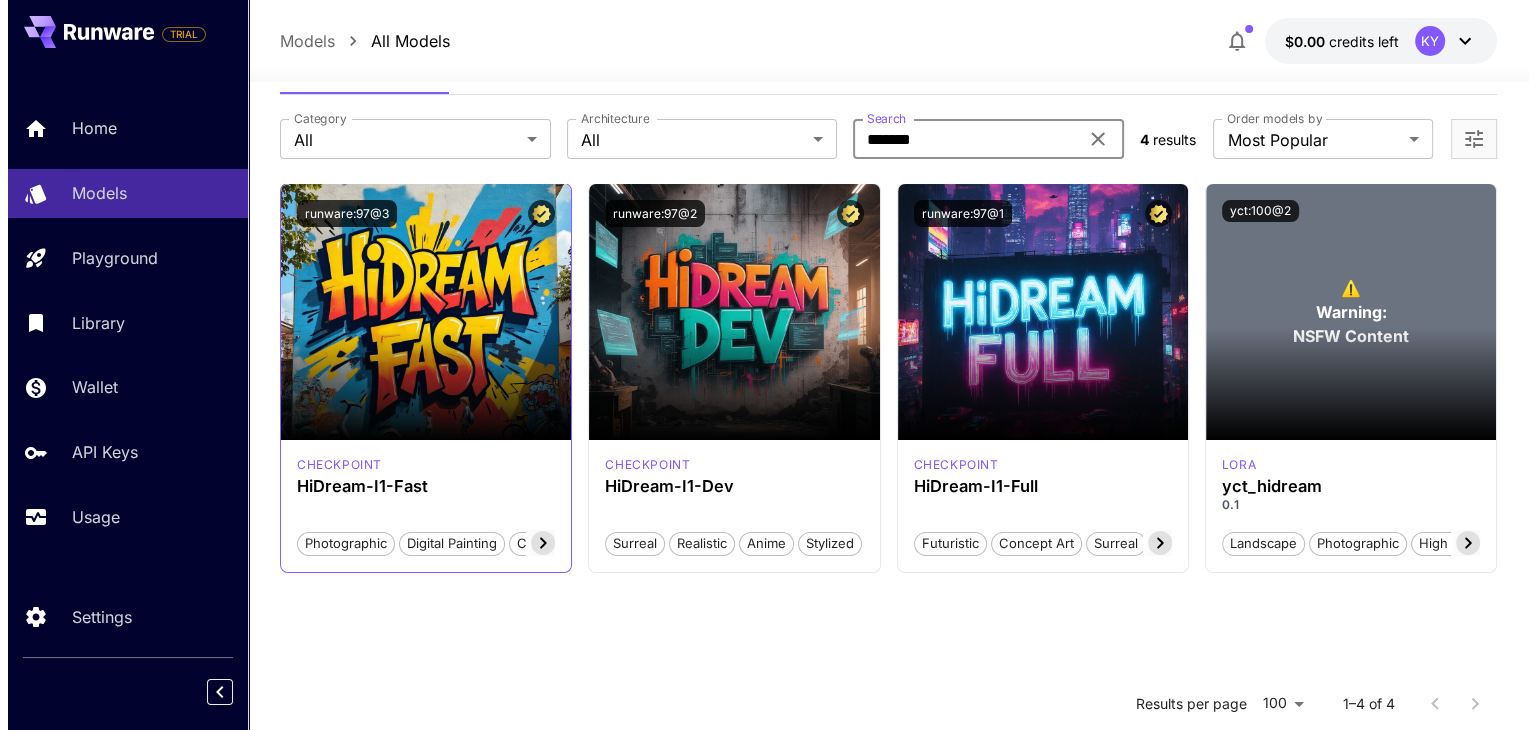 scroll, scrollTop: 0, scrollLeft: 0, axis: both 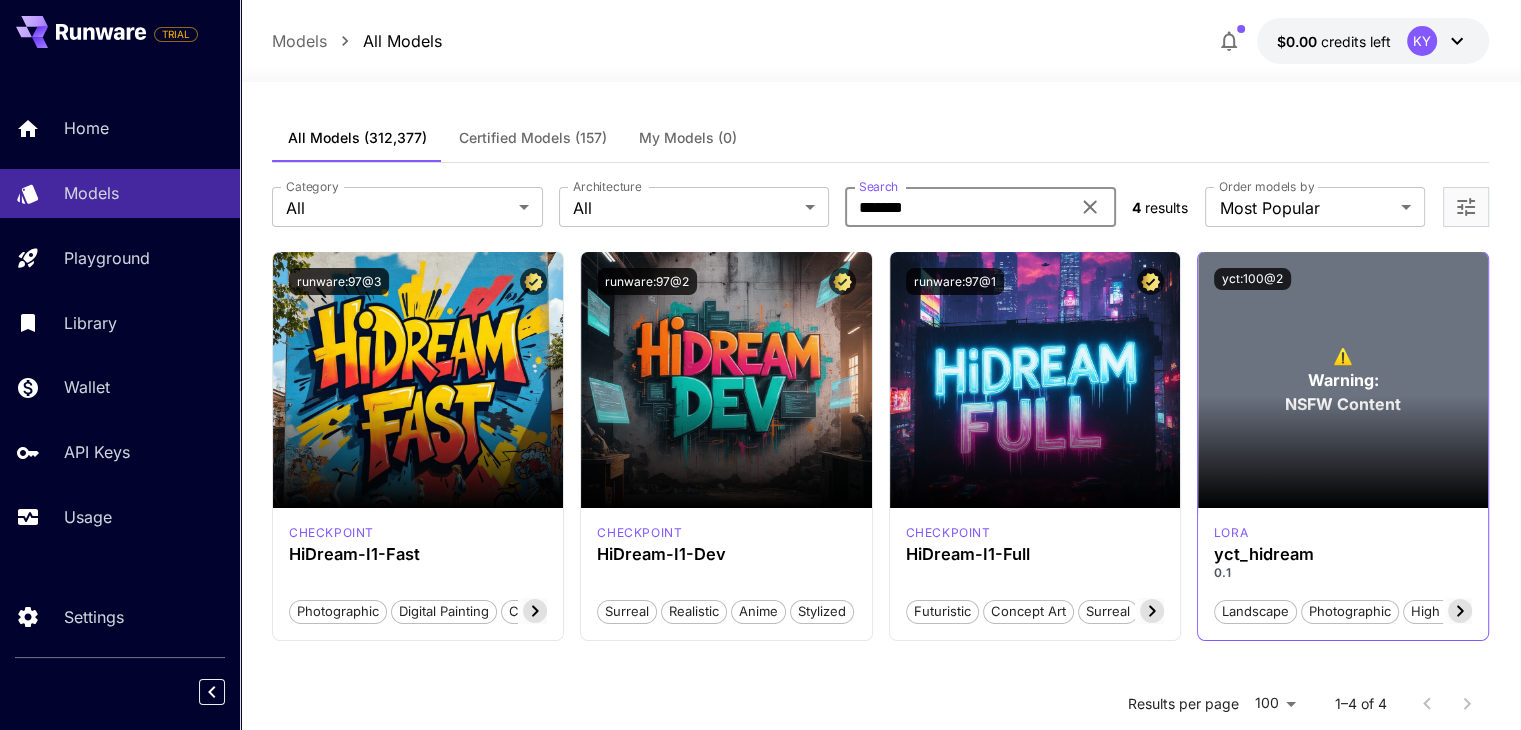 type on "*******" 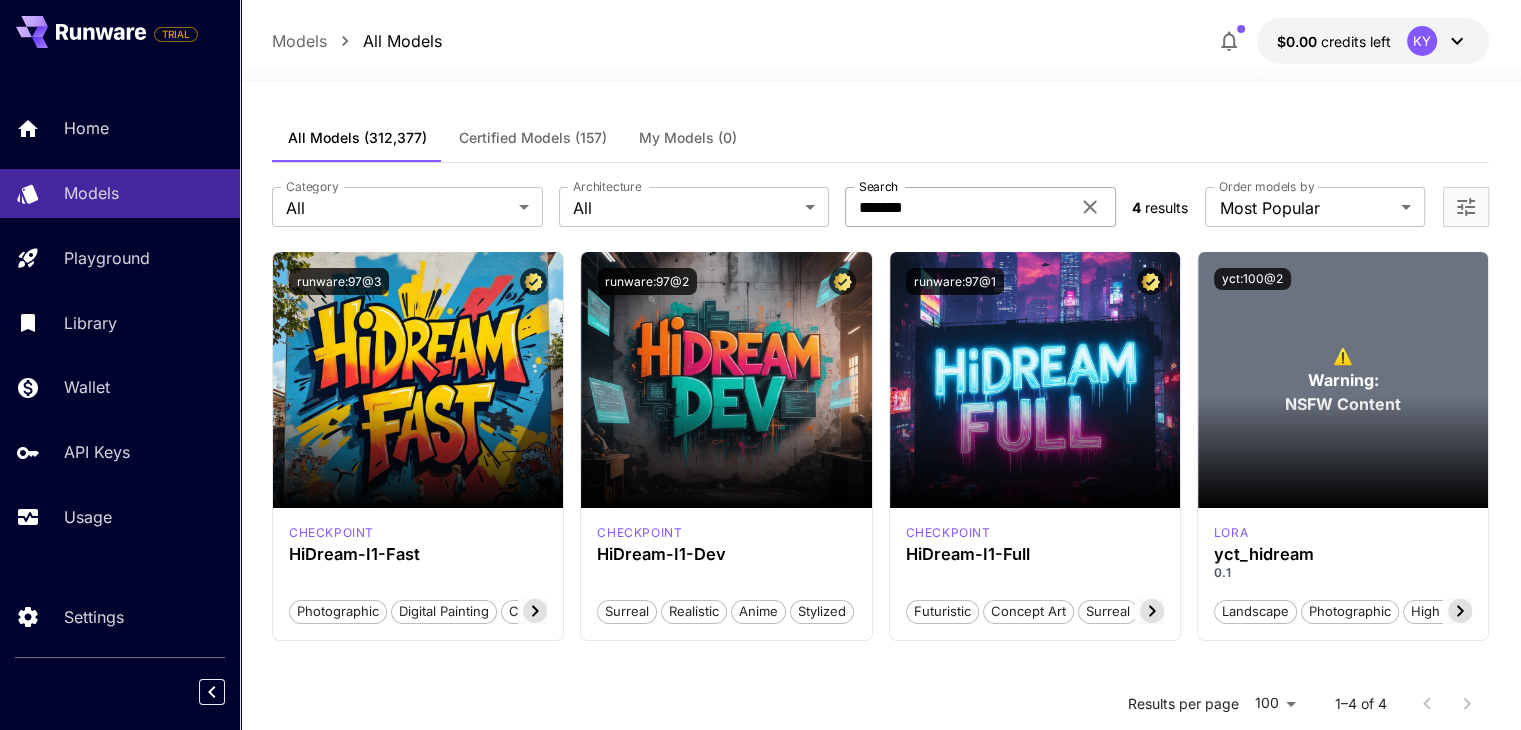 click 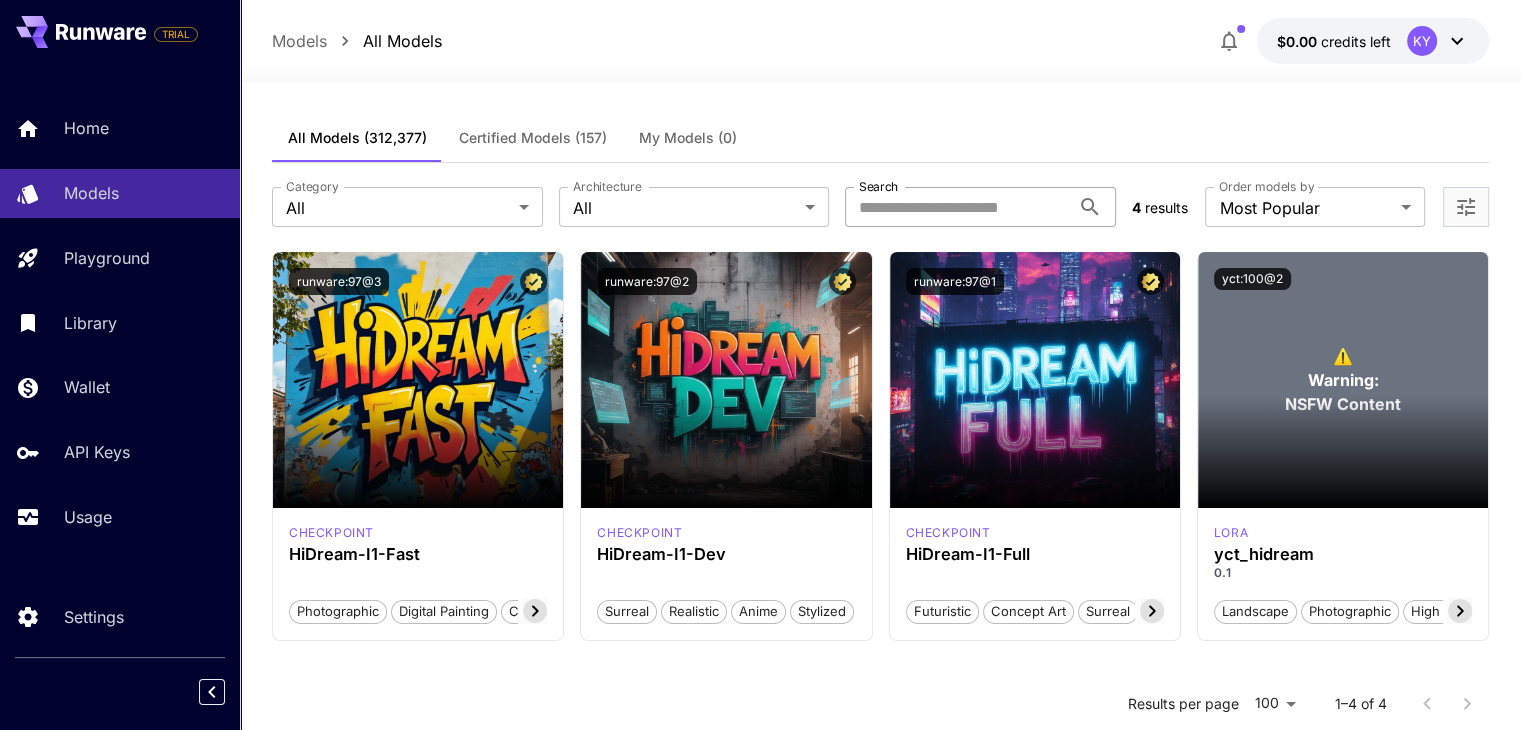 click on "Search" at bounding box center [957, 207] 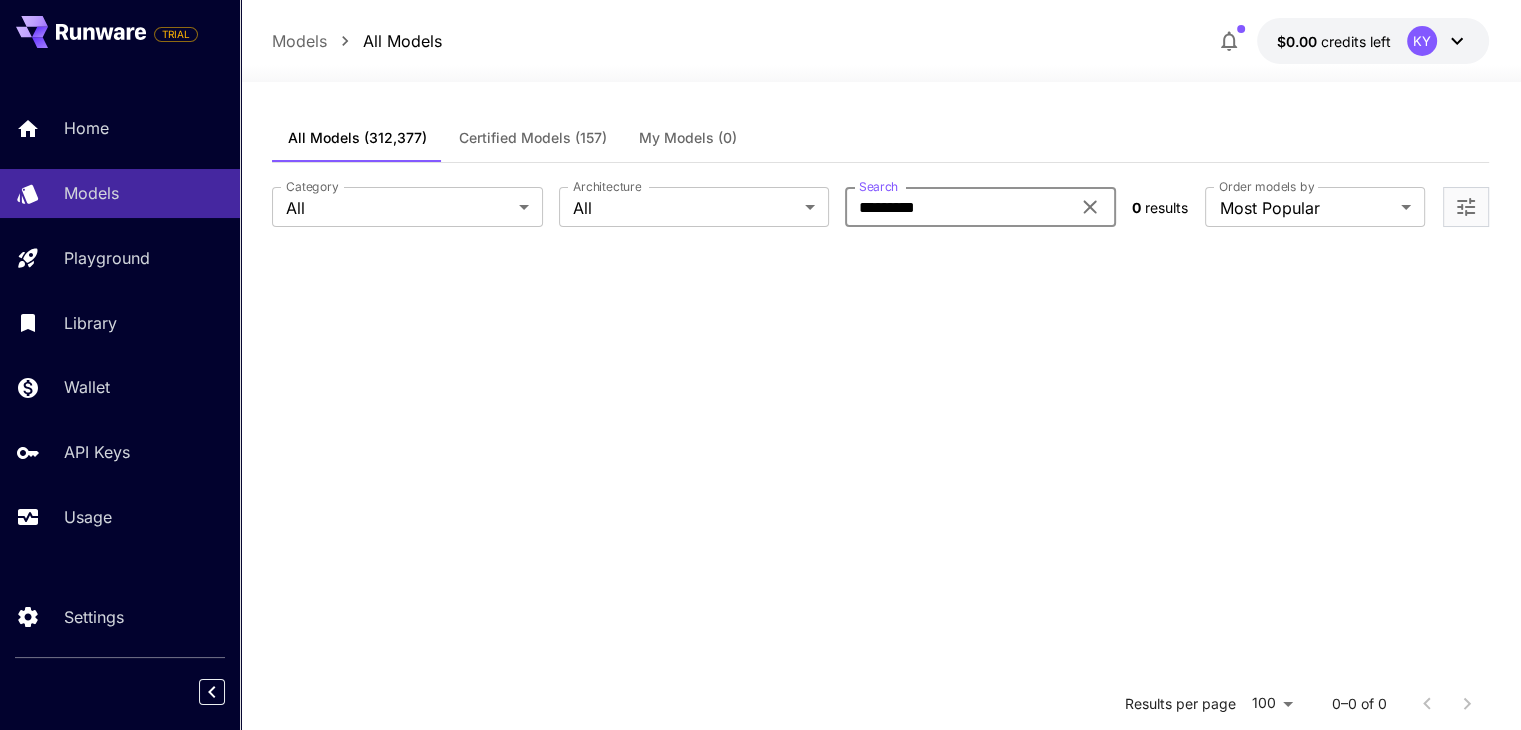 drag, startPoint x: 951, startPoint y: 201, endPoint x: 891, endPoint y: 212, distance: 61 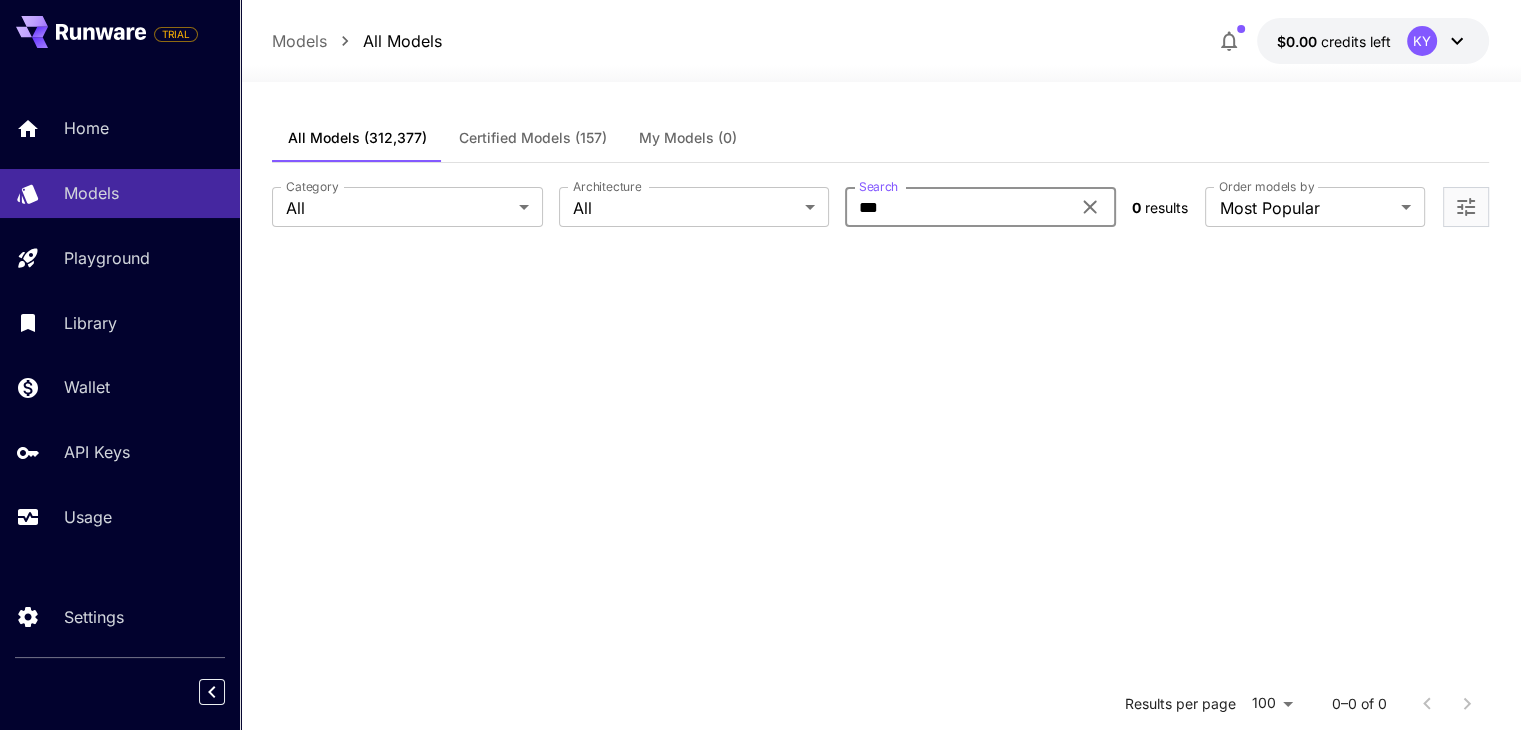type on "***" 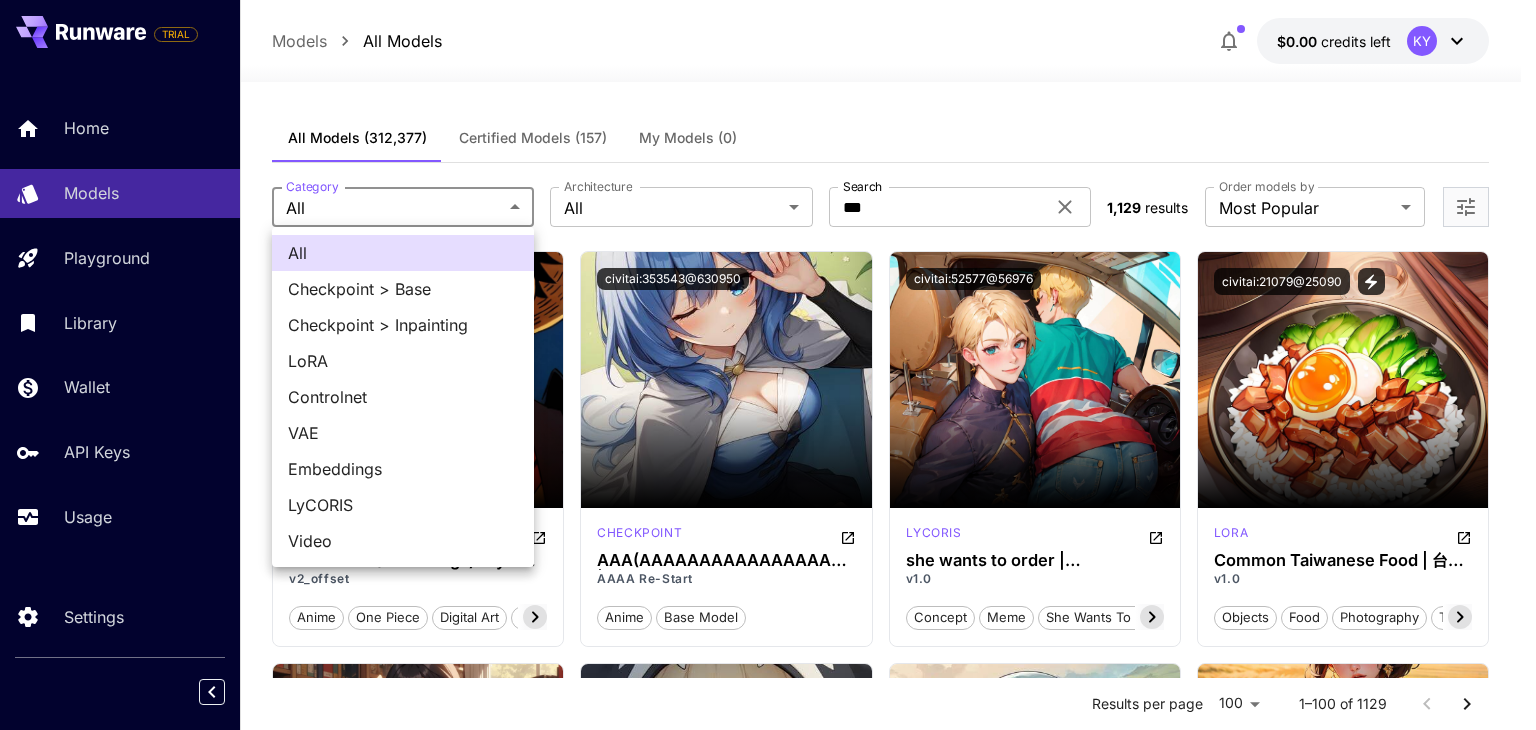 click on "**********" at bounding box center (768, 9565) 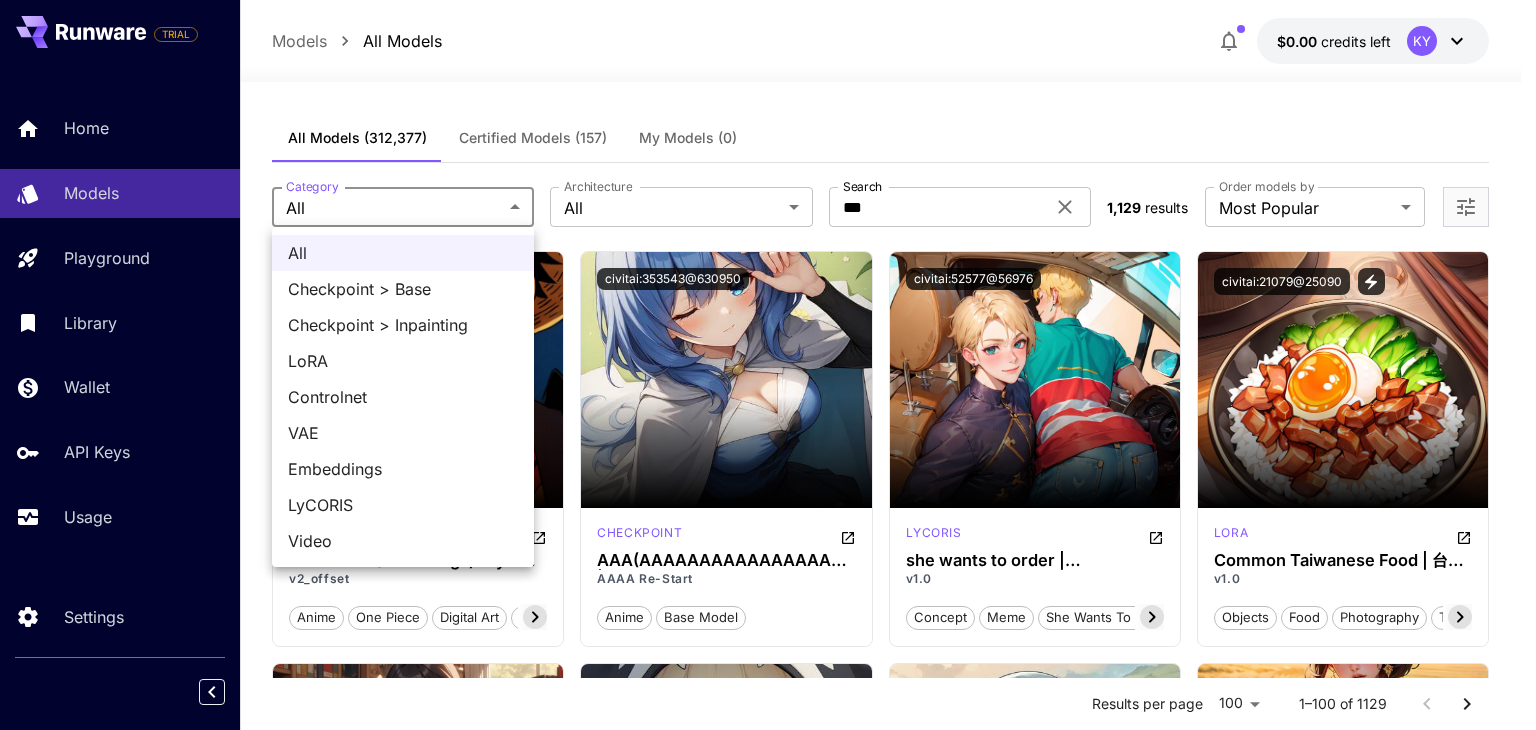 click at bounding box center [768, 365] 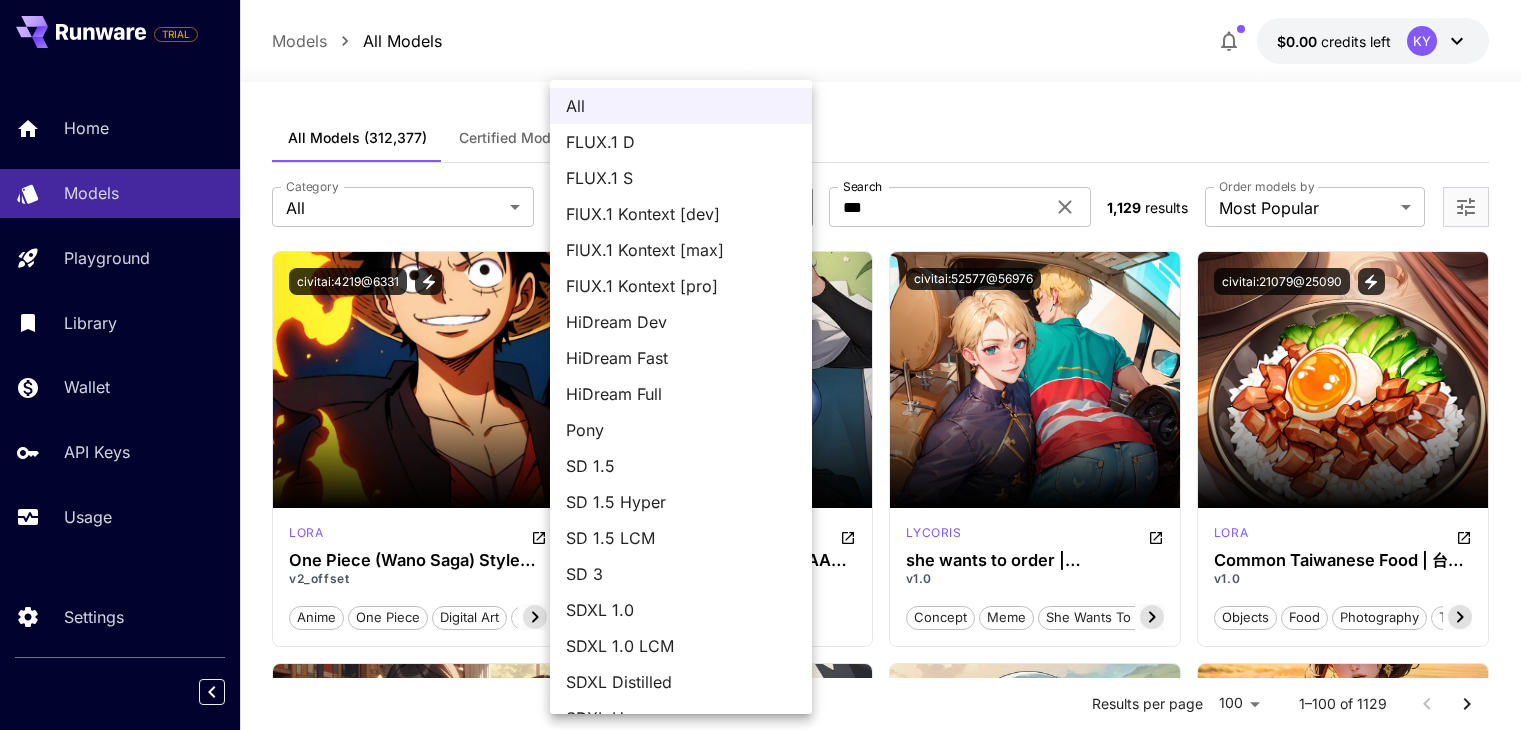 click on "**********" at bounding box center (768, 9565) 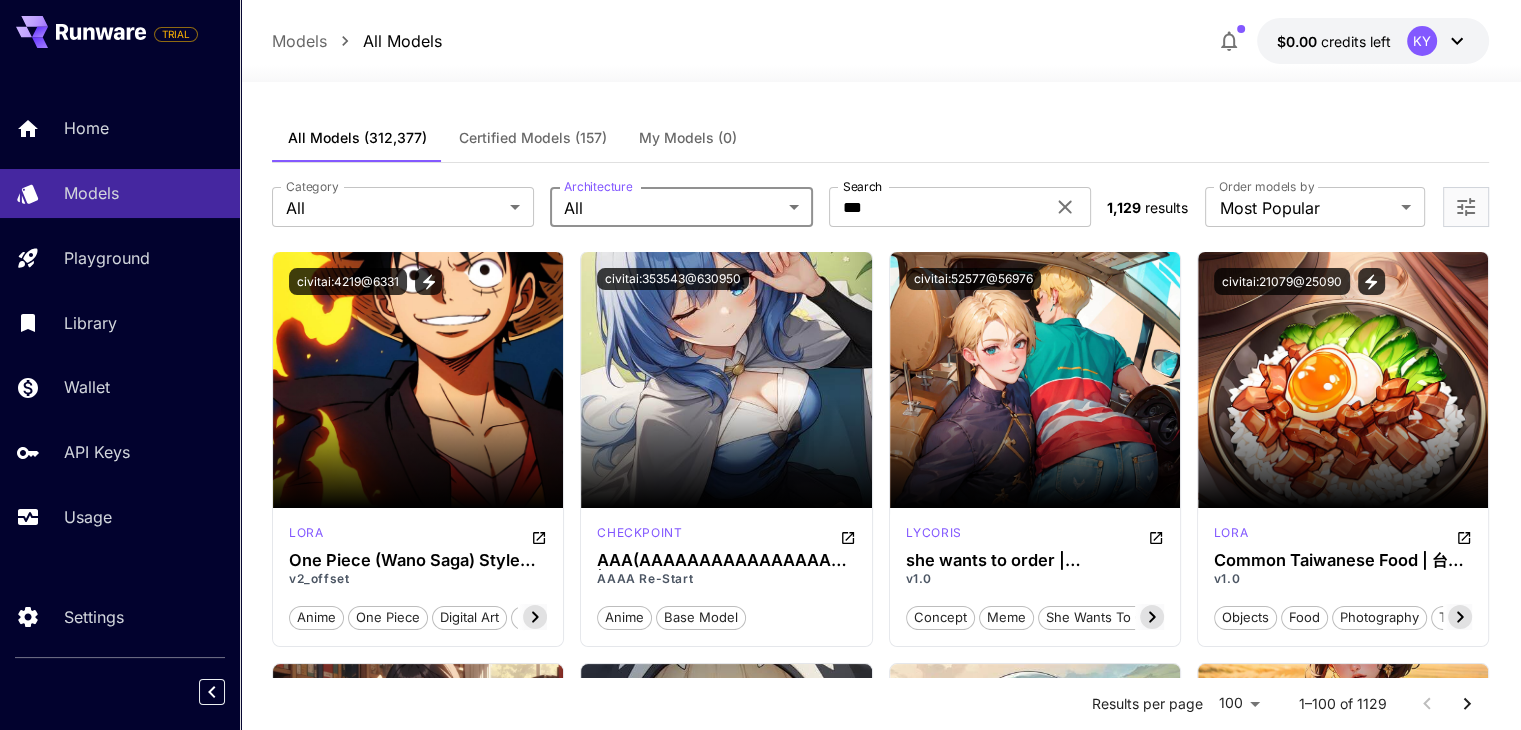 click on "All FLUX.1 D FLUX.1 S FlUX.1 Kontext [dev] FlUX.1 Kontext [max] FlUX.1 Kontext [pro] HiDream Dev HiDream Fast HiDream Full Pony SD 1.5 SD 1.5 Hyper SD 1.5 LCM SD 3 SDXL 1.0 SDXL 1.0 LCM SDXL Distilled SDXL Hyper SDXL Lightning SDXL Turbo" at bounding box center (760, 365) 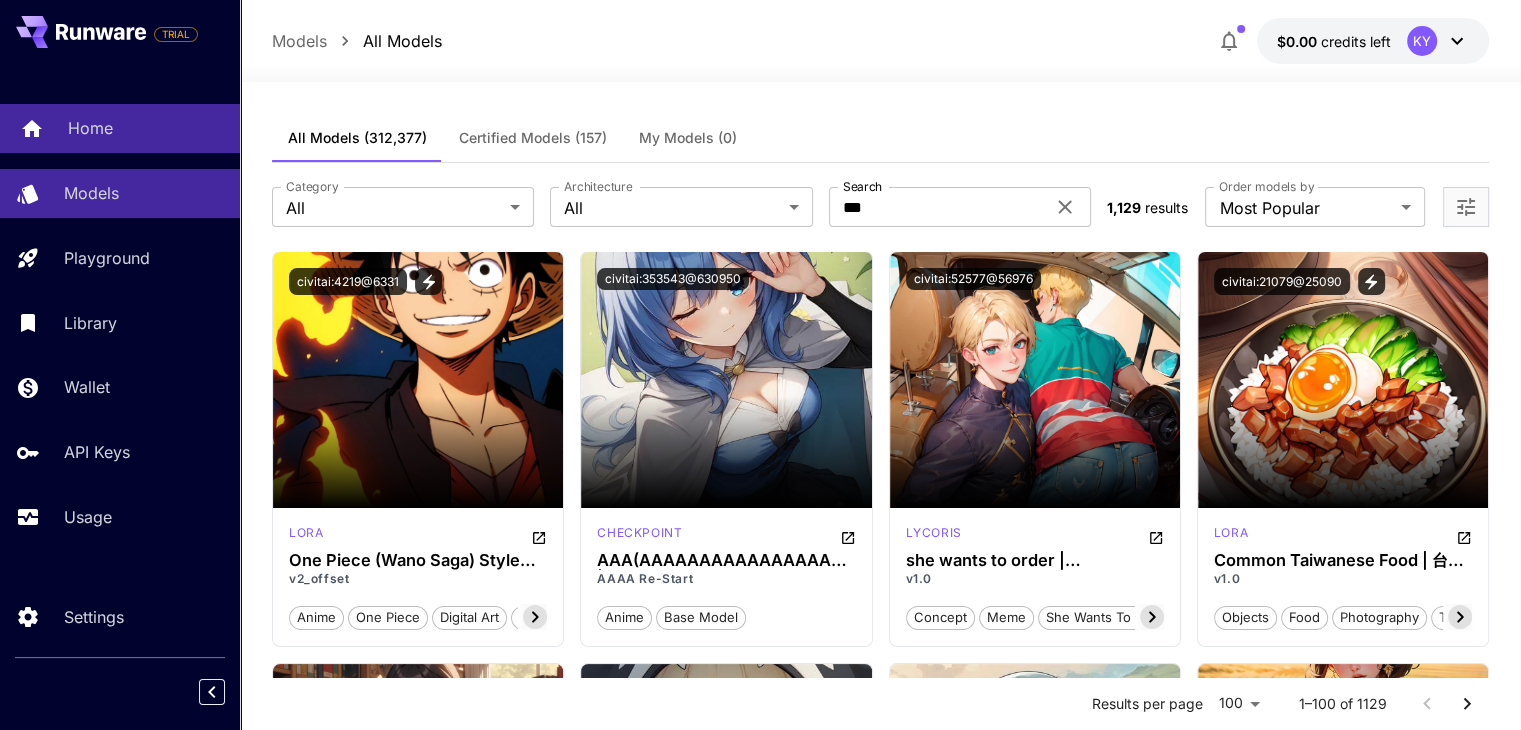 click on "Home" at bounding box center (90, 128) 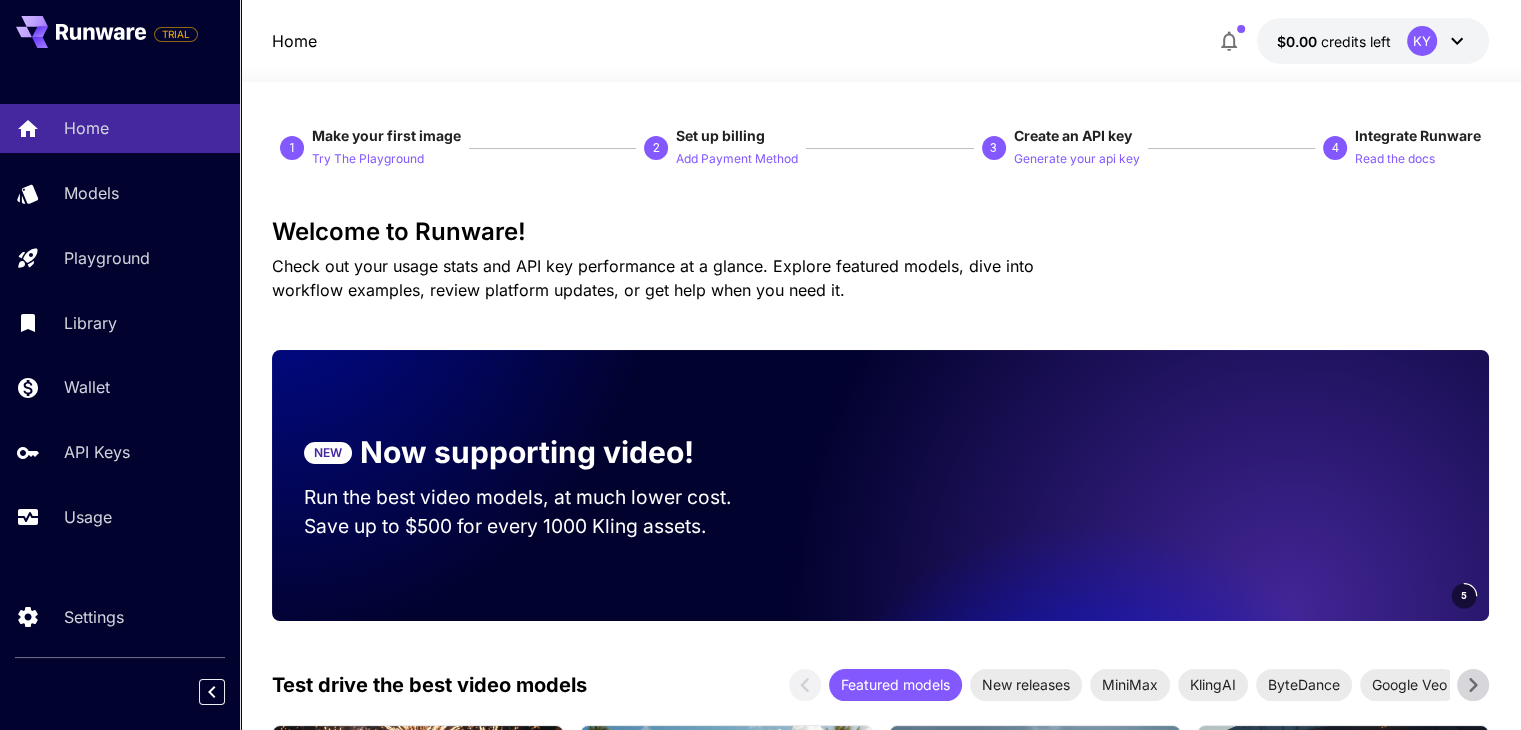 click on "KY" at bounding box center (1422, 41) 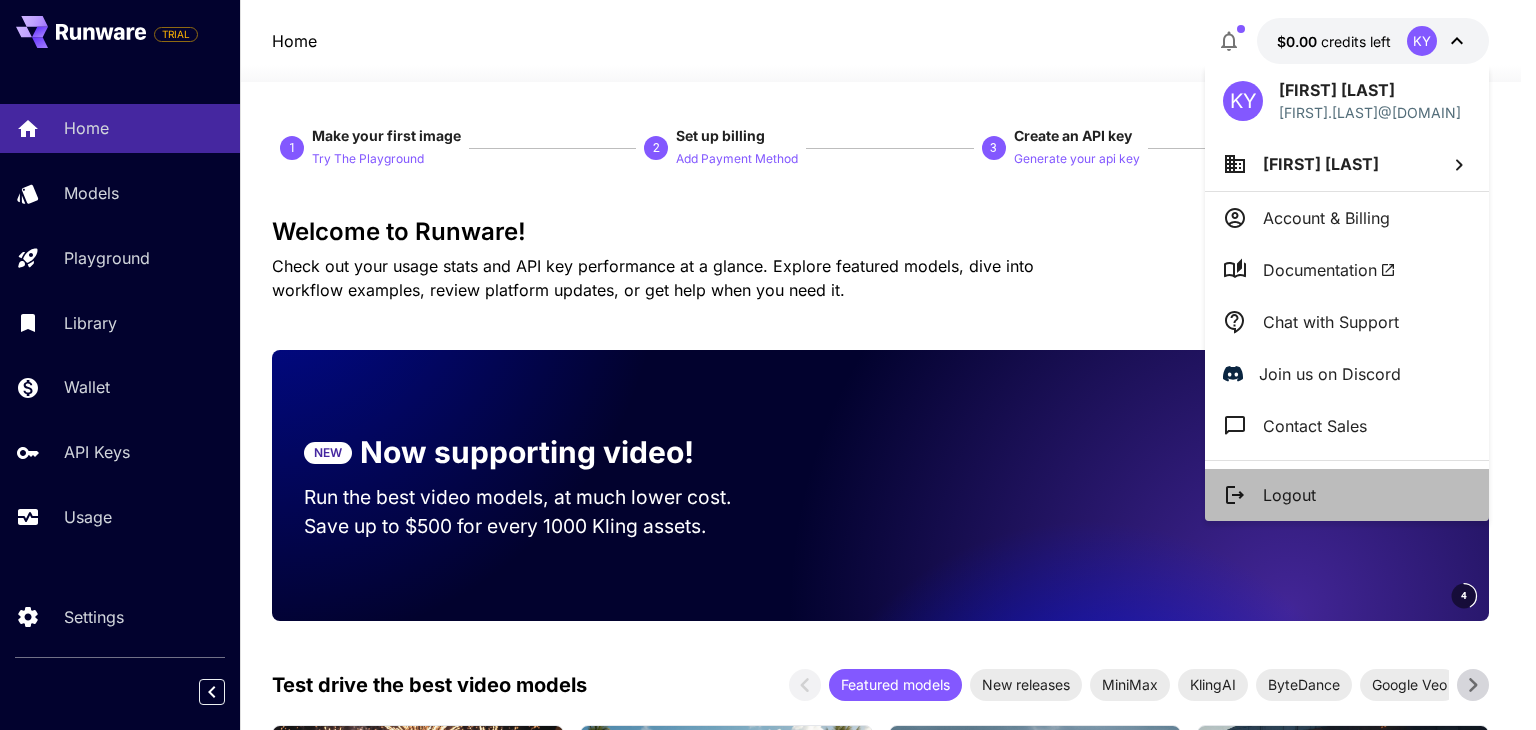 click on "Logout" at bounding box center [1347, 495] 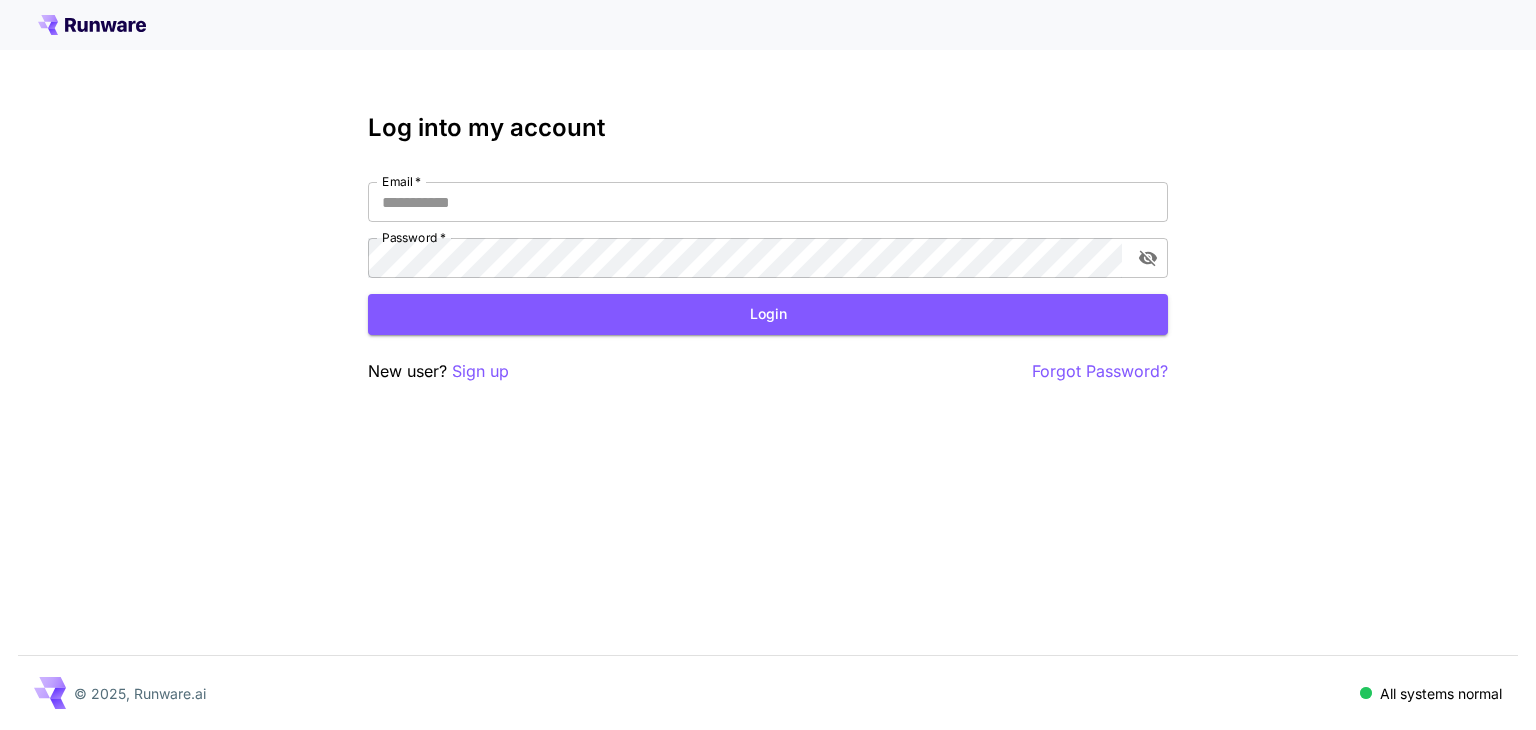 scroll, scrollTop: 0, scrollLeft: 0, axis: both 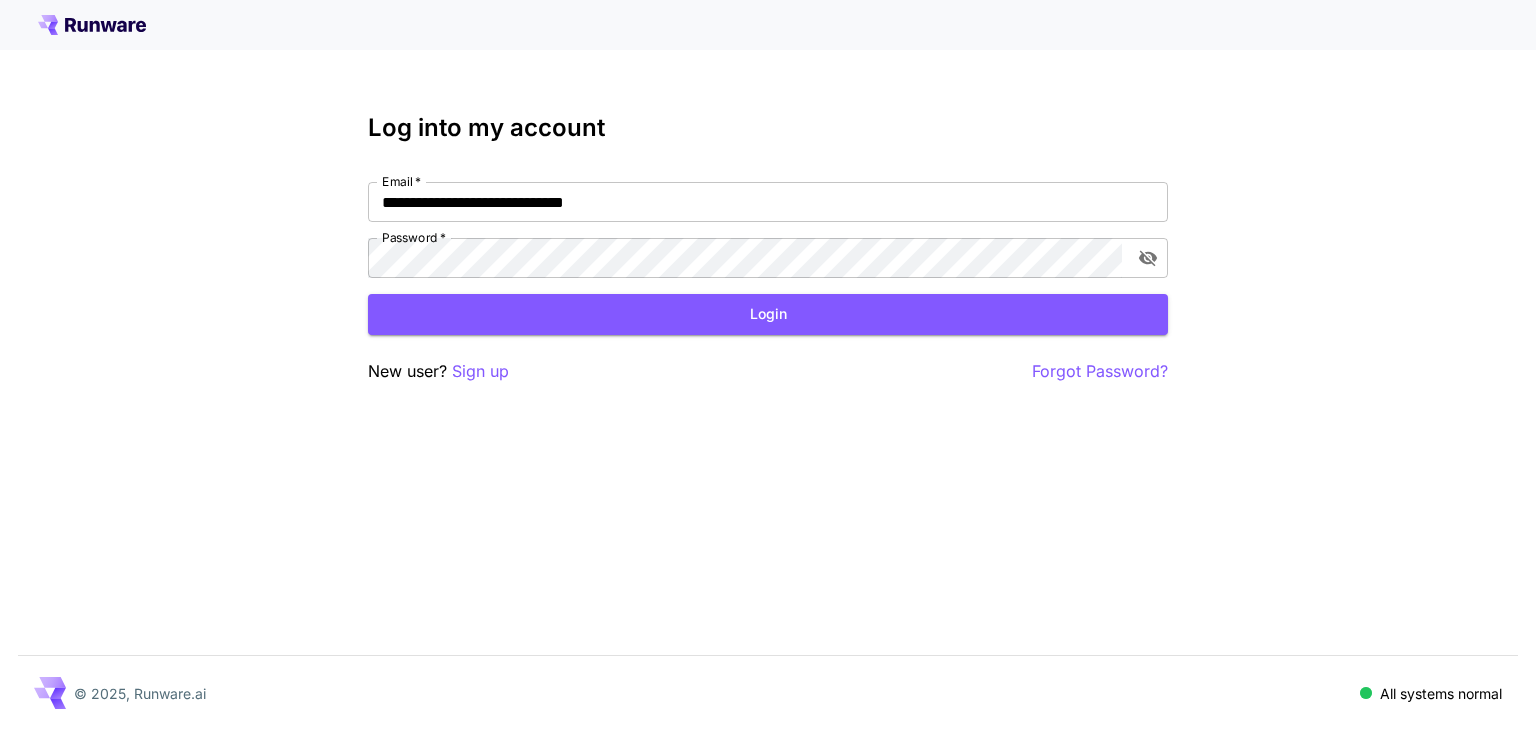 click 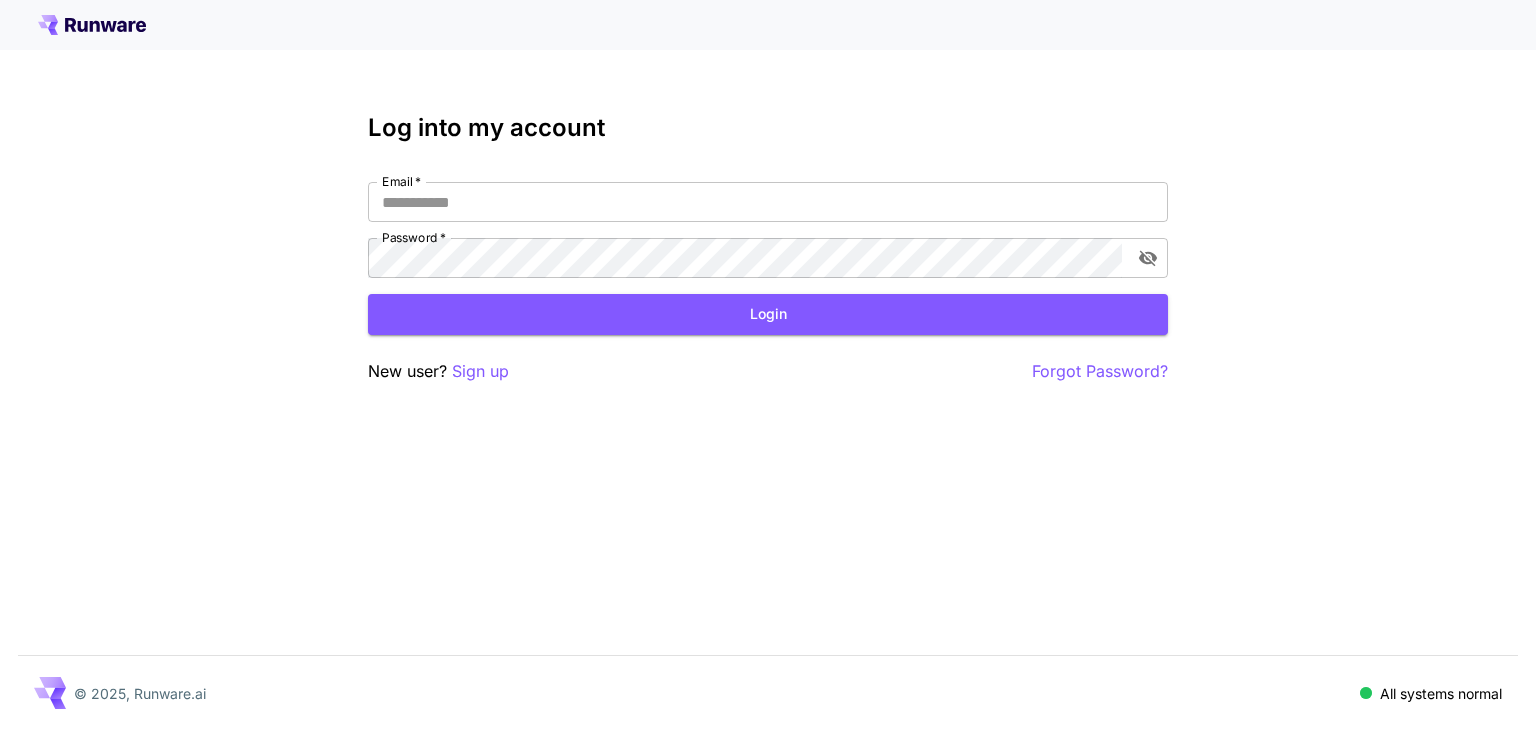 type on "**********" 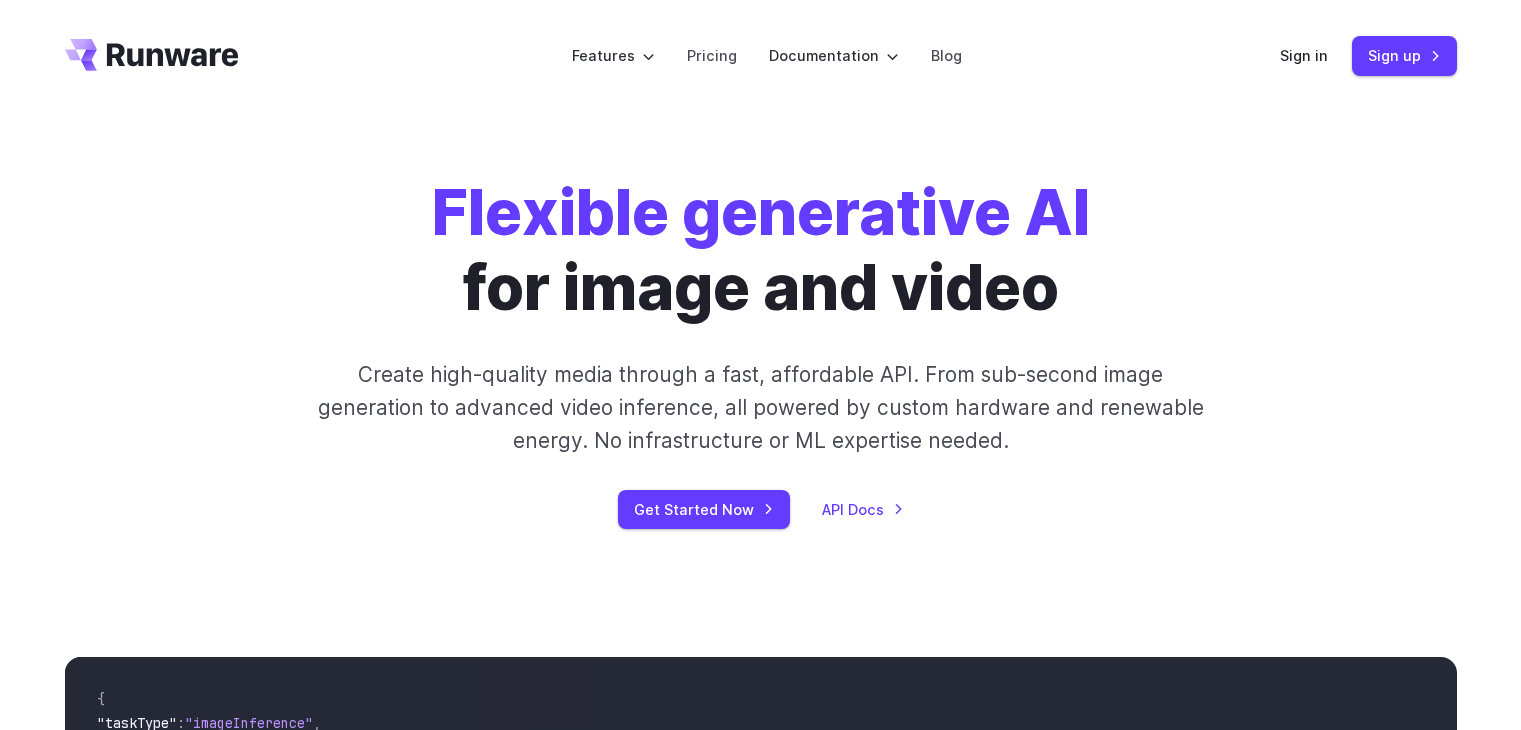 scroll, scrollTop: 0, scrollLeft: 0, axis: both 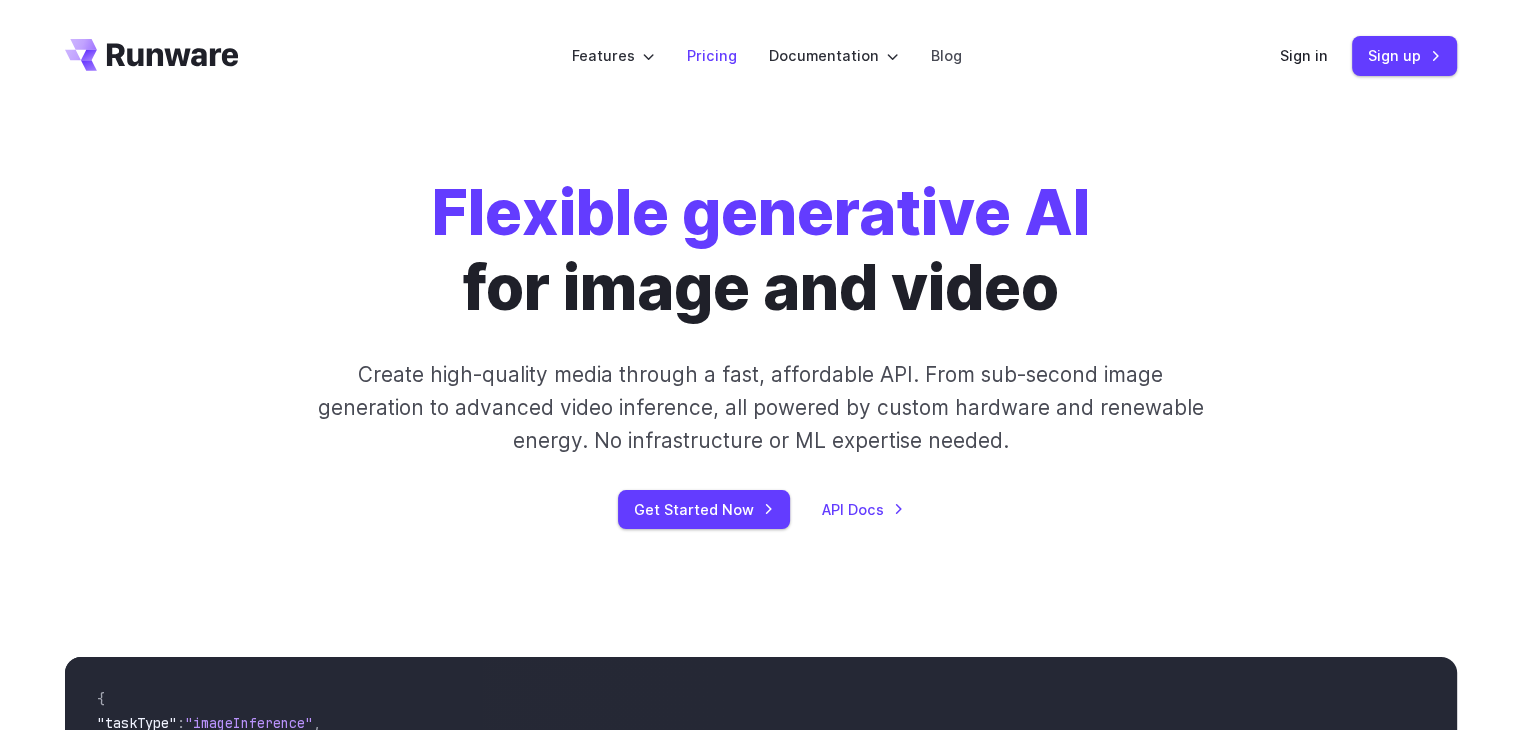click on "Pricing" at bounding box center (712, 55) 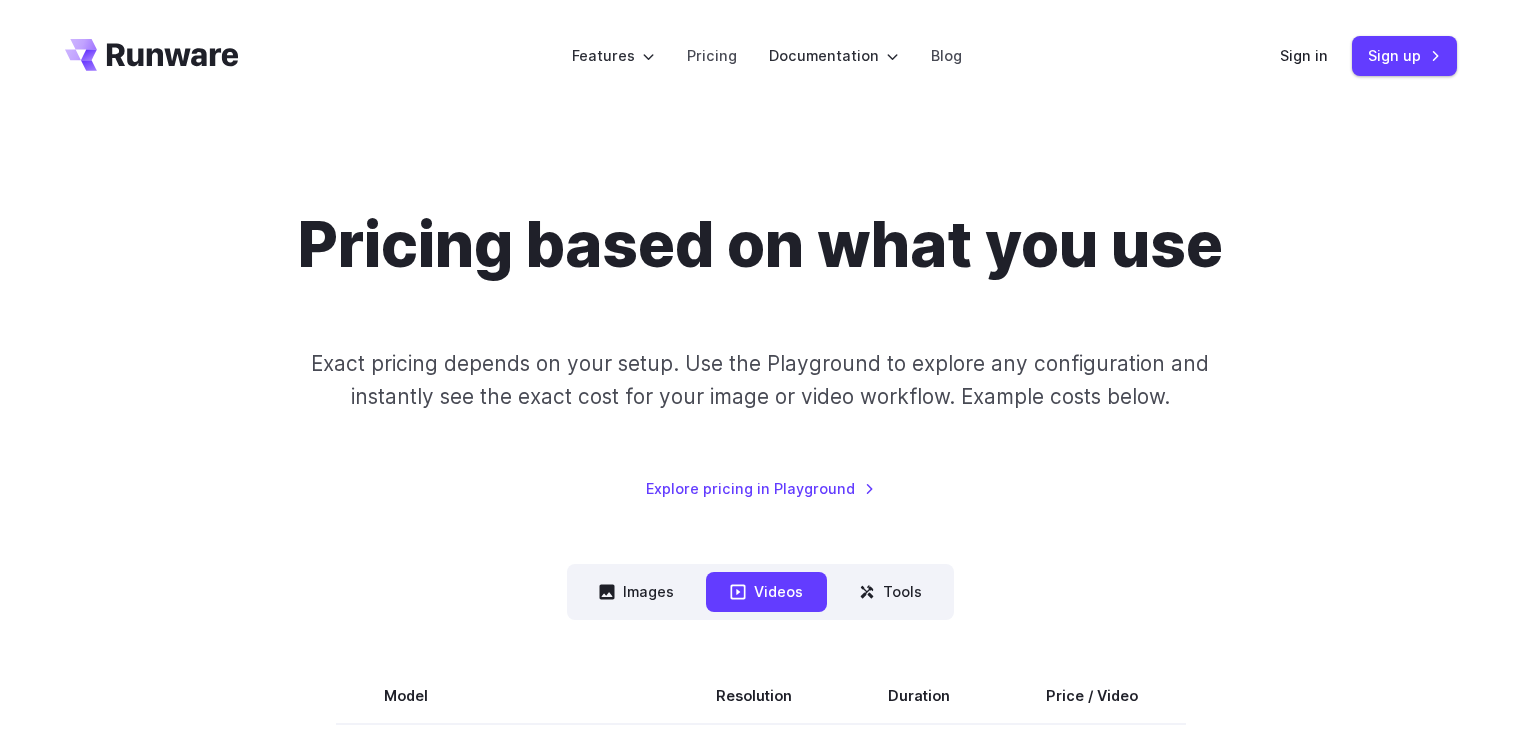 scroll, scrollTop: 0, scrollLeft: 0, axis: both 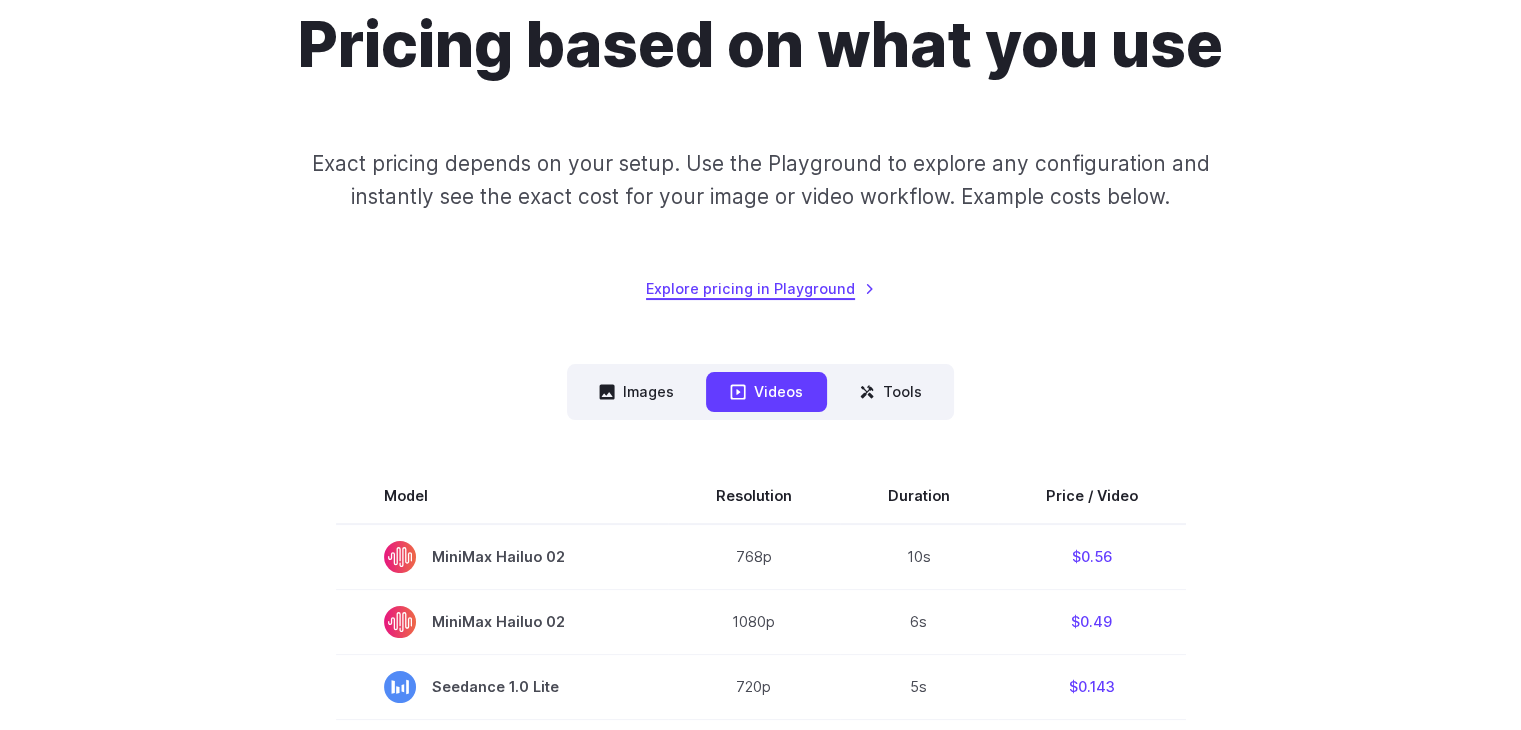click on "Explore pricing in Playground" at bounding box center [760, 288] 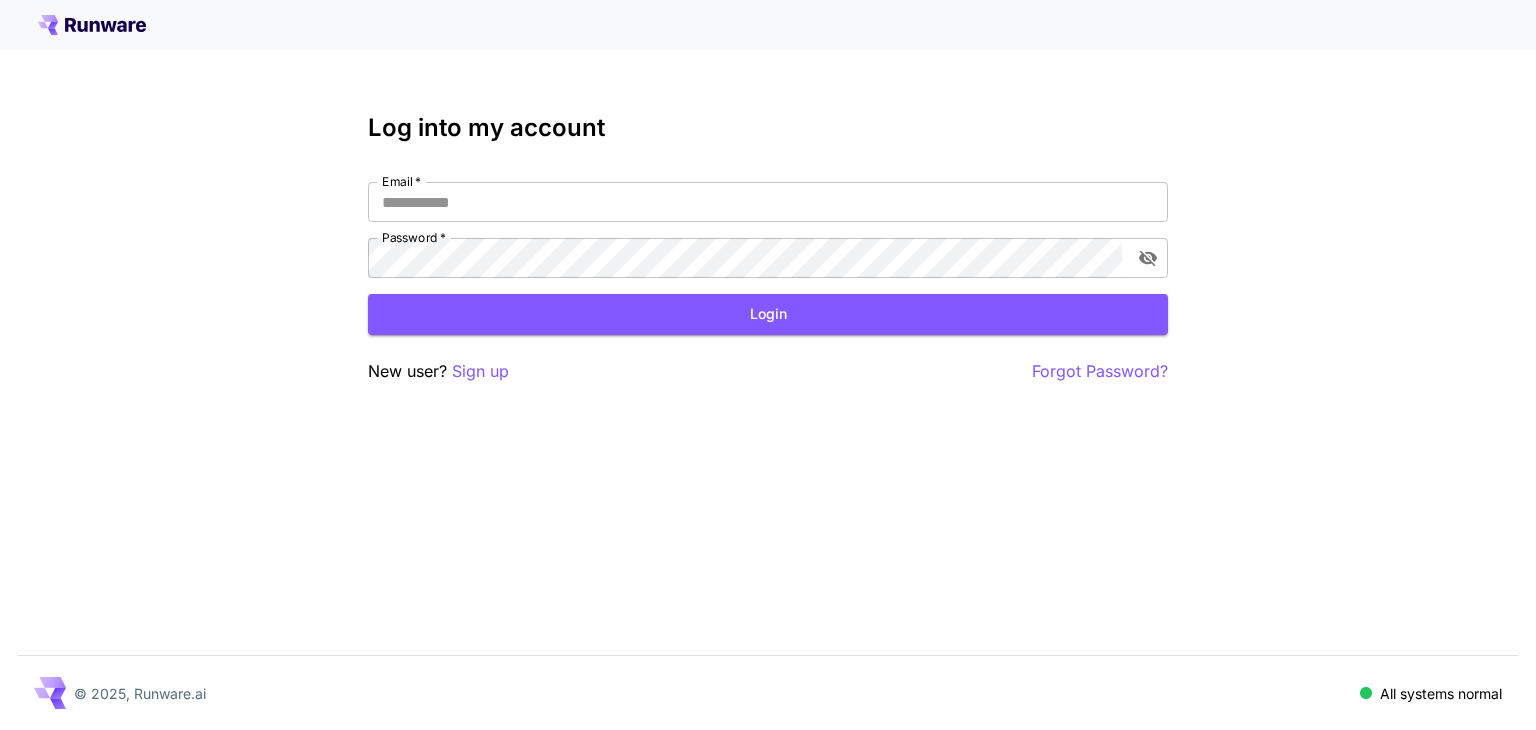 scroll, scrollTop: 0, scrollLeft: 0, axis: both 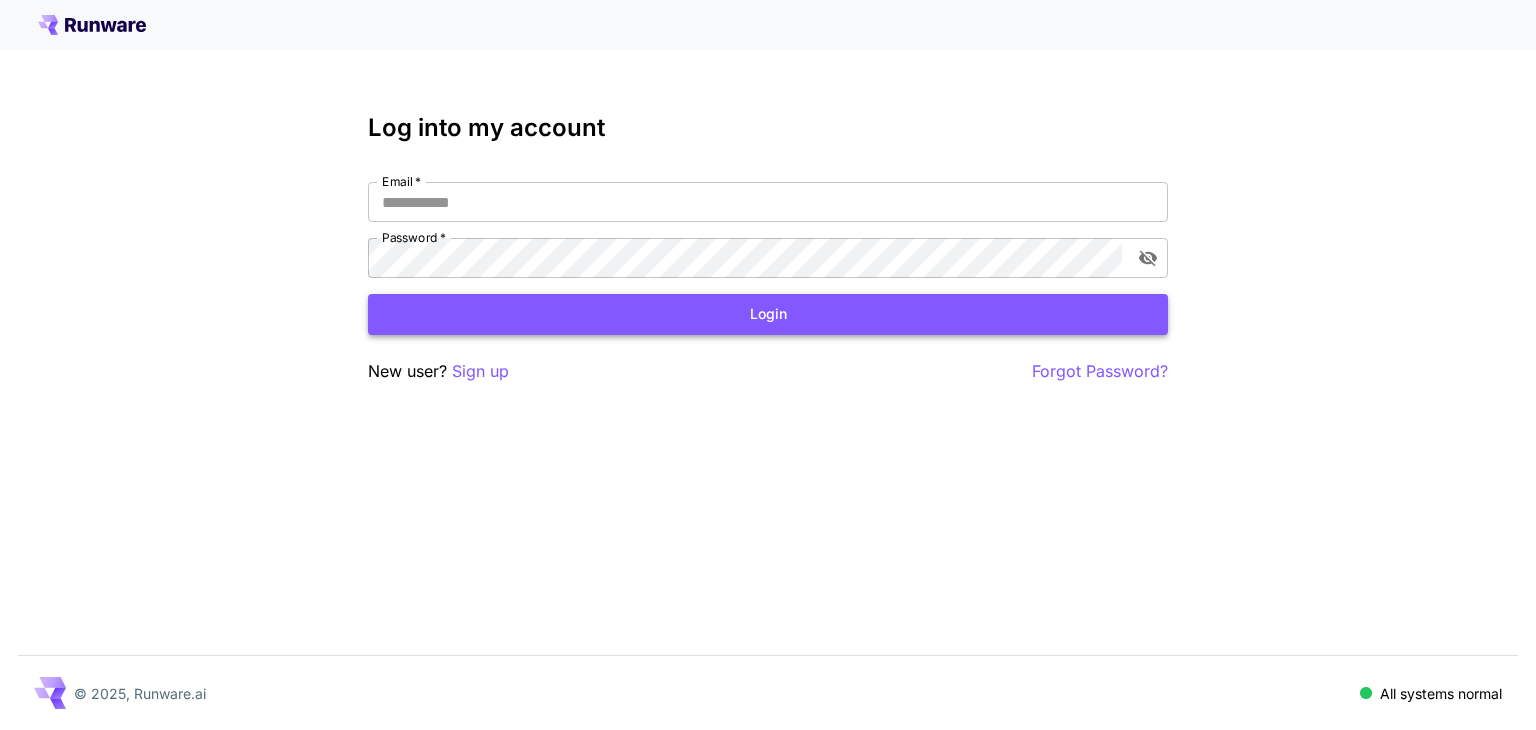 type on "**********" 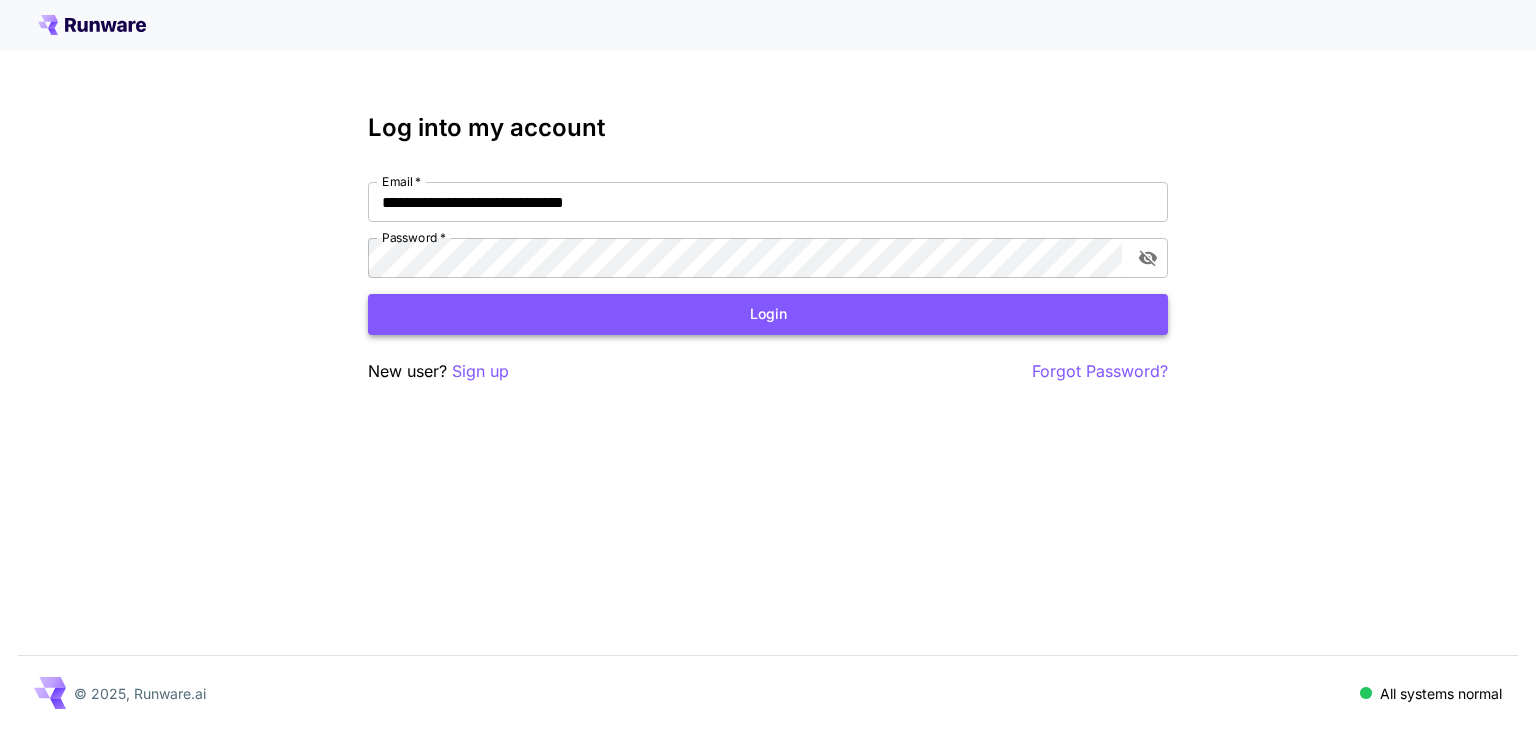 click on "Login" at bounding box center [768, 314] 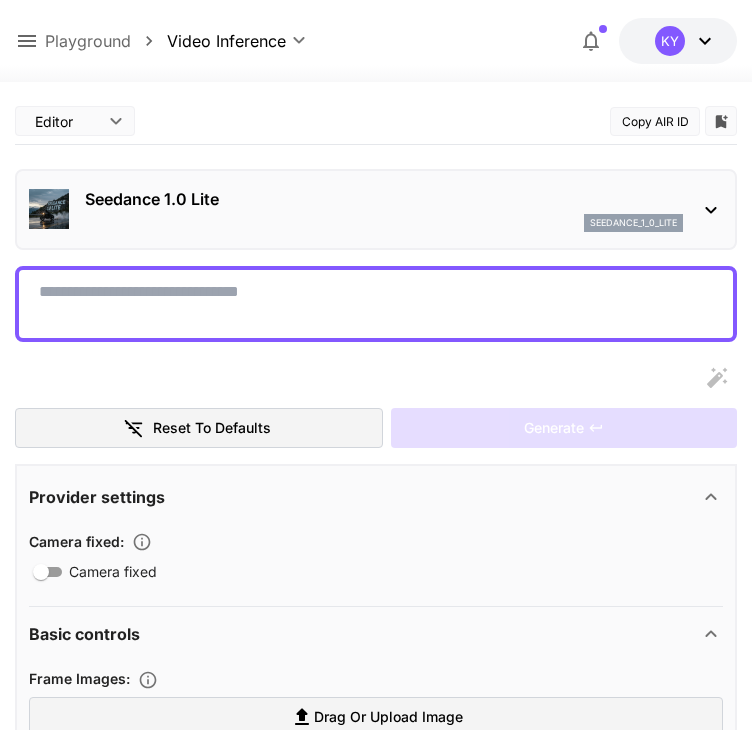 click on "Playground" at bounding box center (88, 41) 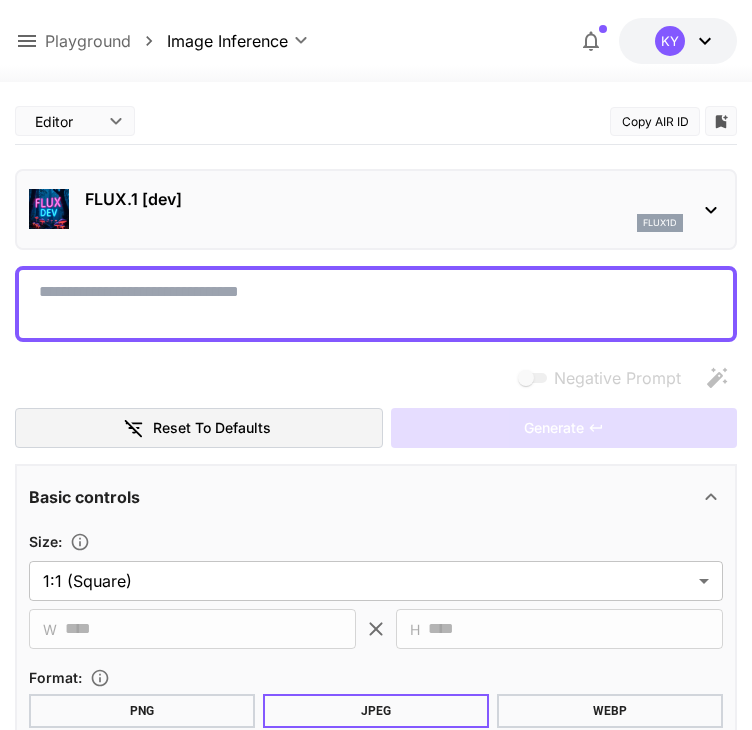 click on "**********" at bounding box center [376, 2595] 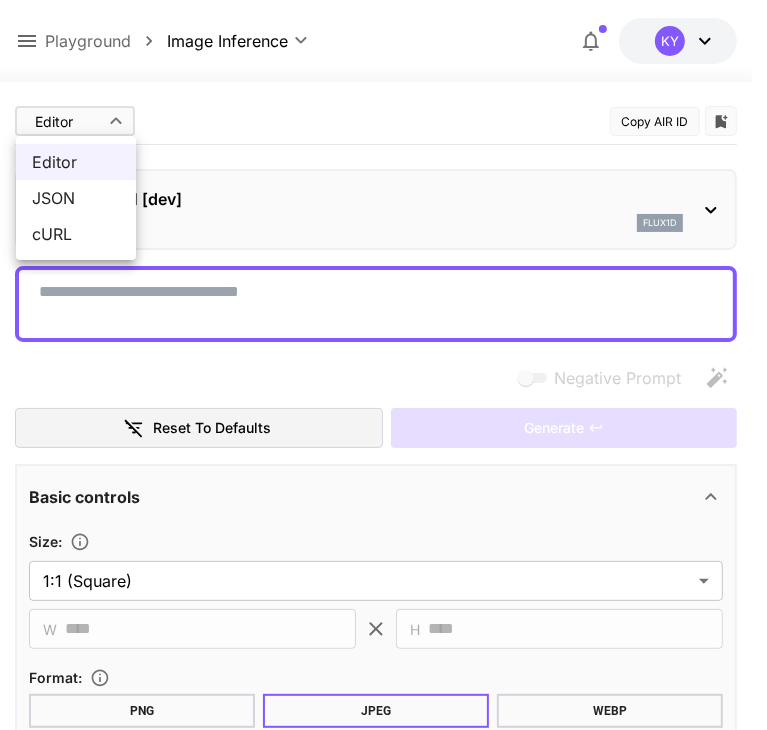 click at bounding box center (383, 365) 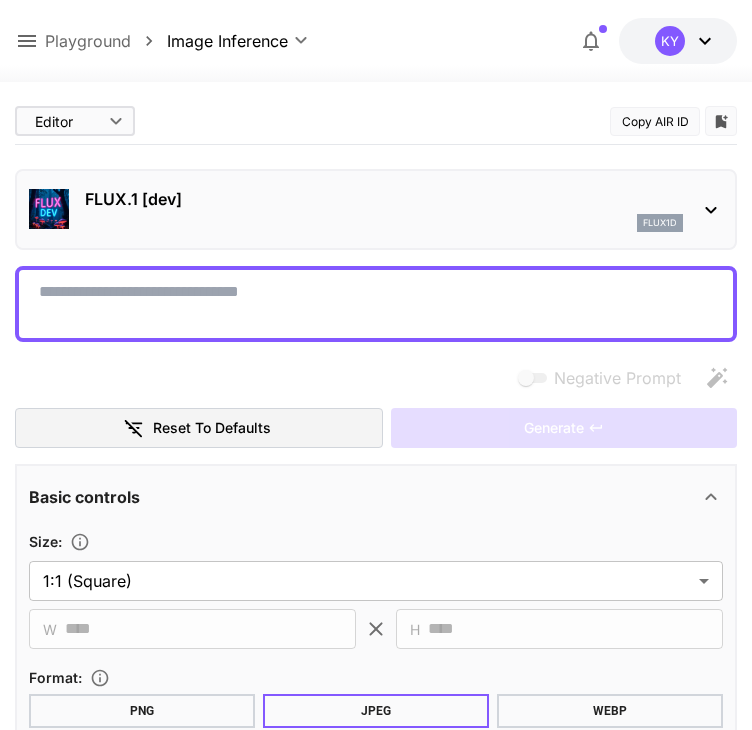 click 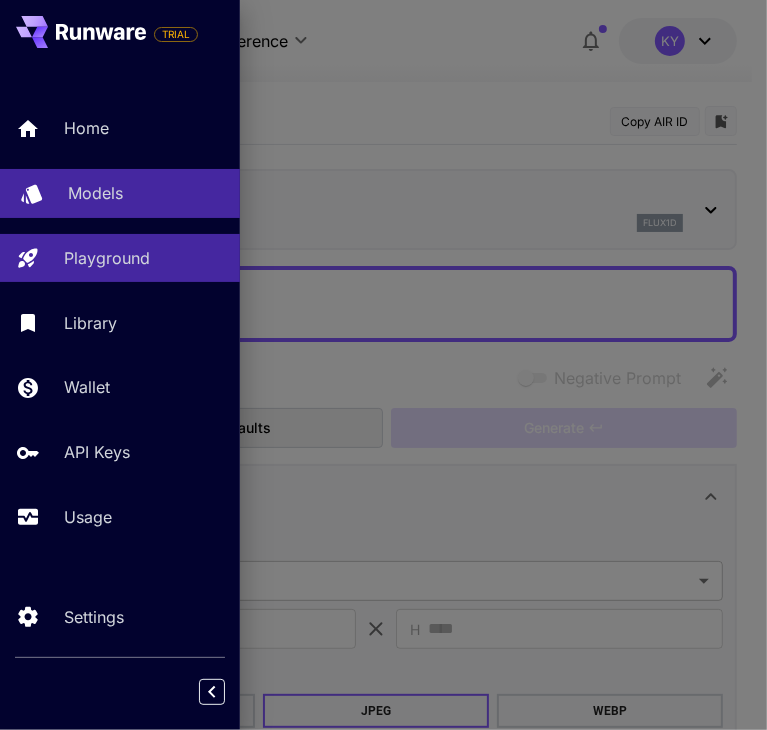 click on "Models" at bounding box center (146, 193) 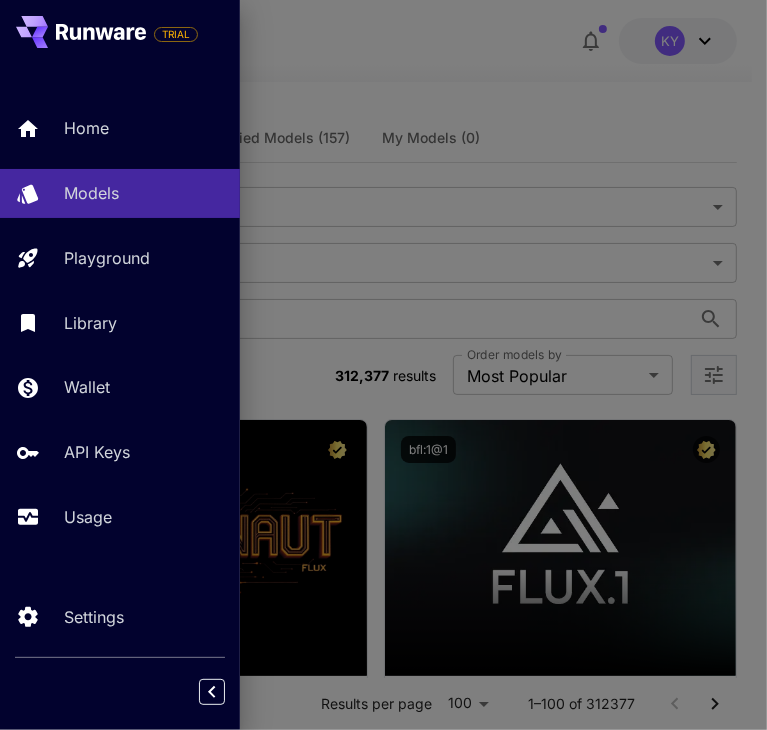 click at bounding box center (383, 365) 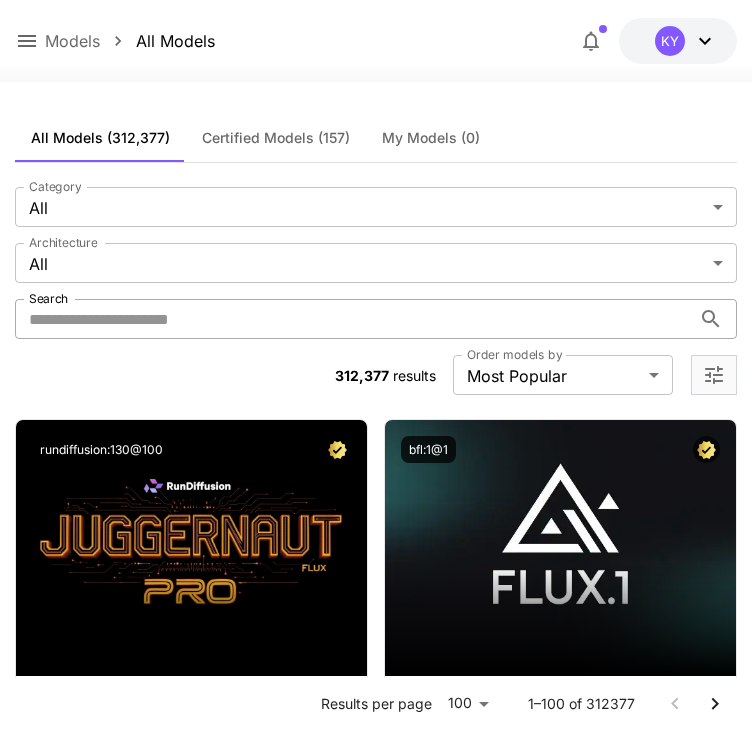click on "Search" at bounding box center (353, 319) 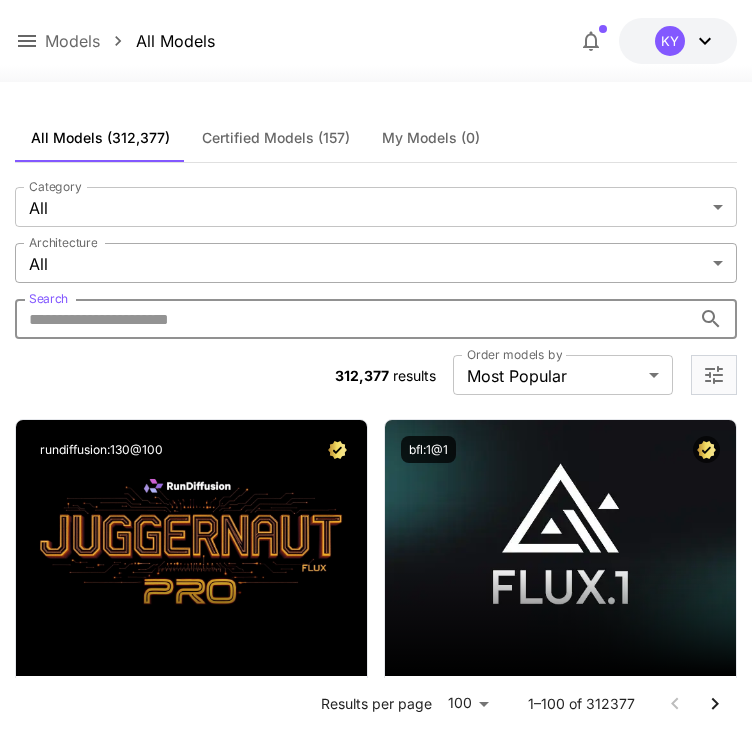 click on "**********" at bounding box center (376, 19818) 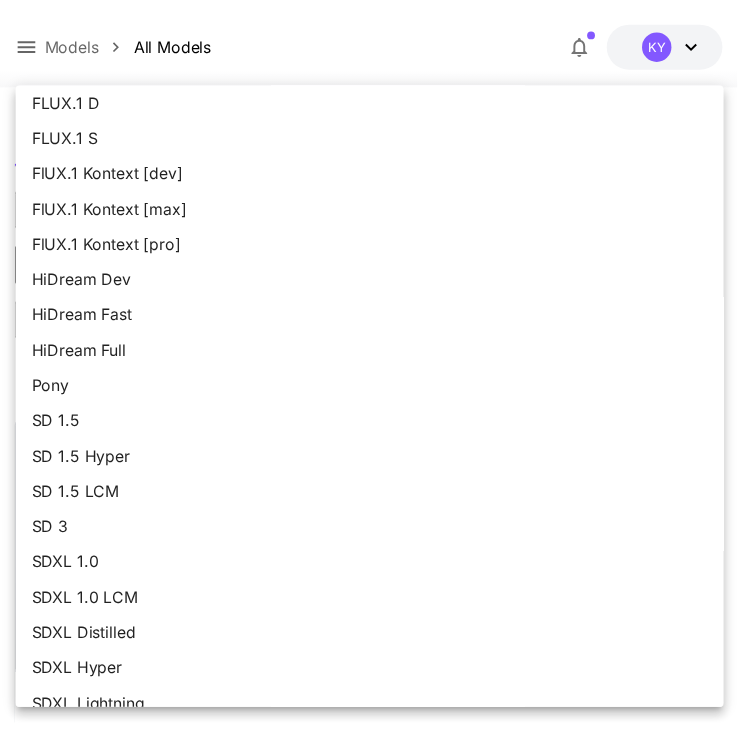 scroll, scrollTop: 0, scrollLeft: 0, axis: both 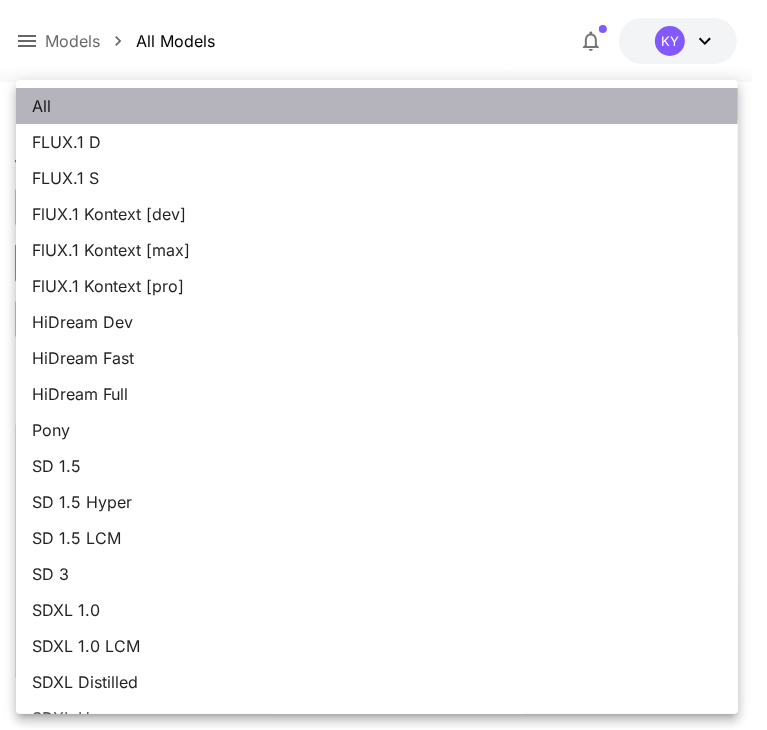 click on "All" at bounding box center (377, 106) 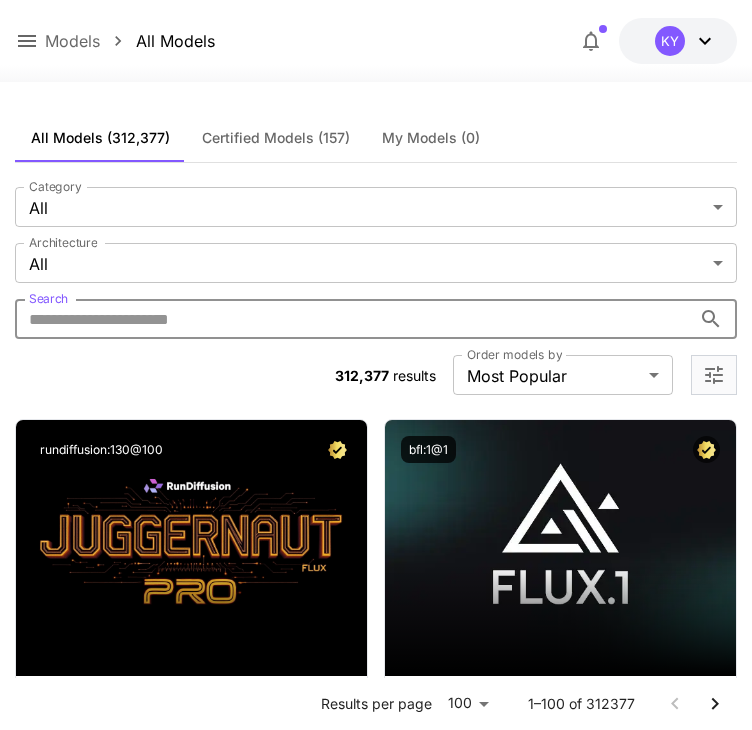 click on "Search" at bounding box center [353, 319] 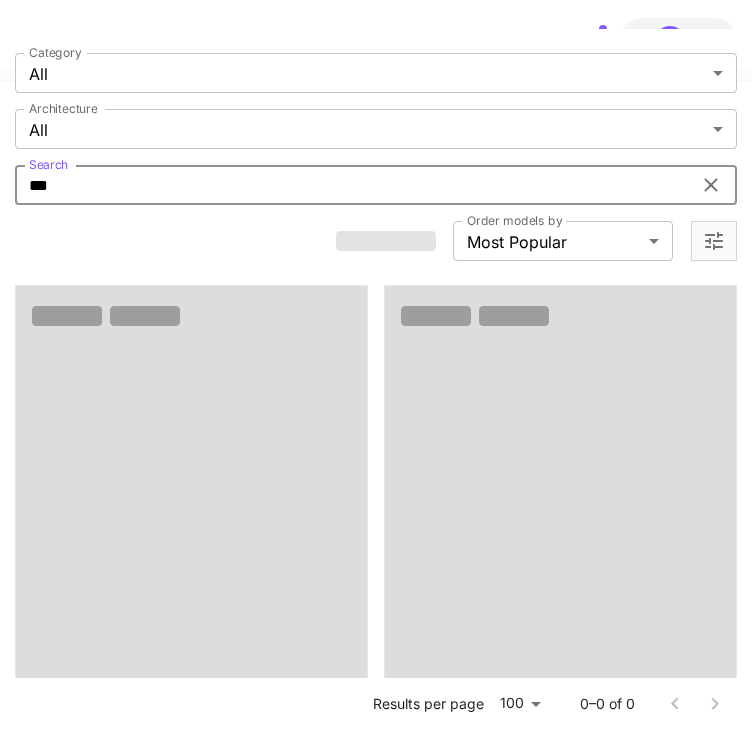 scroll, scrollTop: 100, scrollLeft: 0, axis: vertical 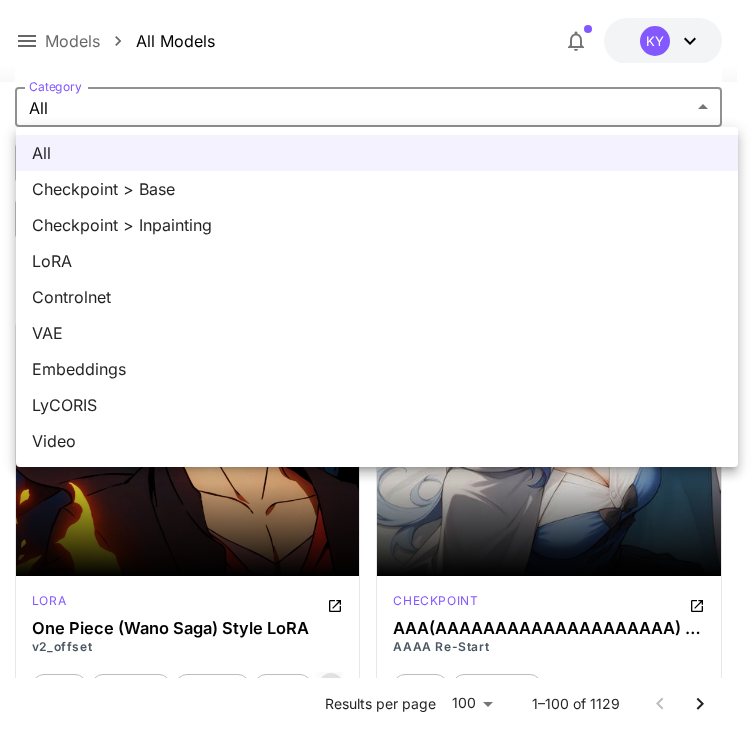 click on "**********" at bounding box center (376, 19739) 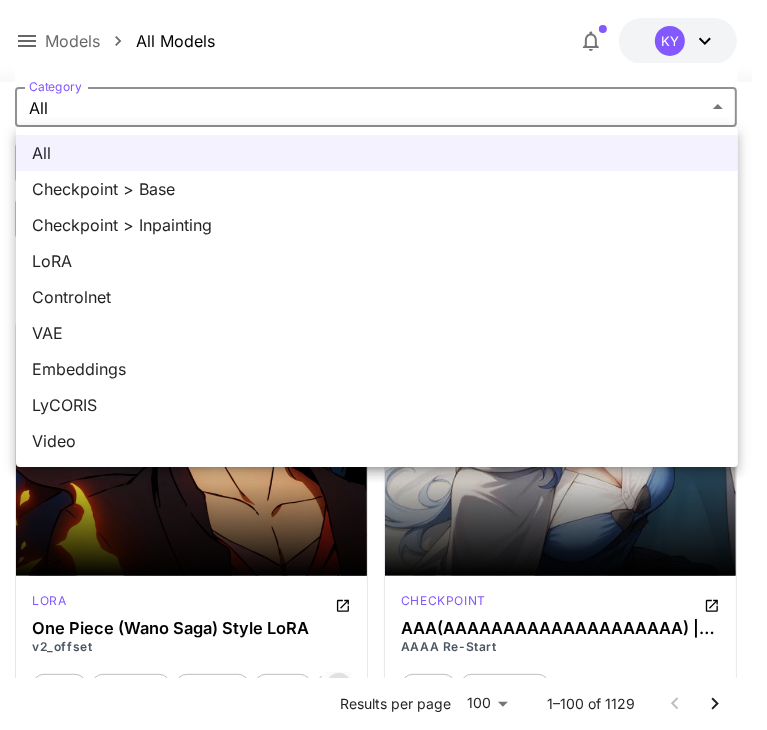 click on "Video" at bounding box center [377, 441] 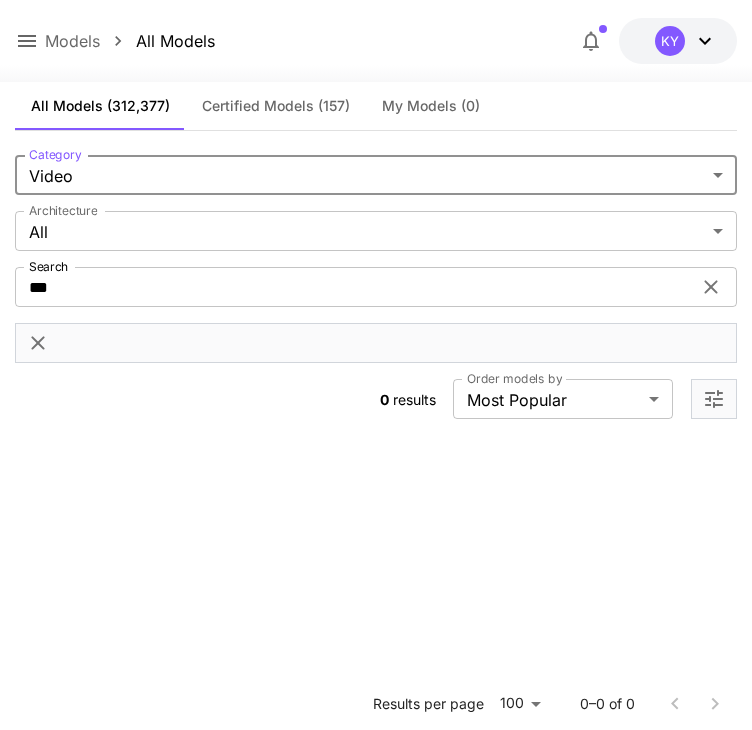 scroll, scrollTop: 0, scrollLeft: 0, axis: both 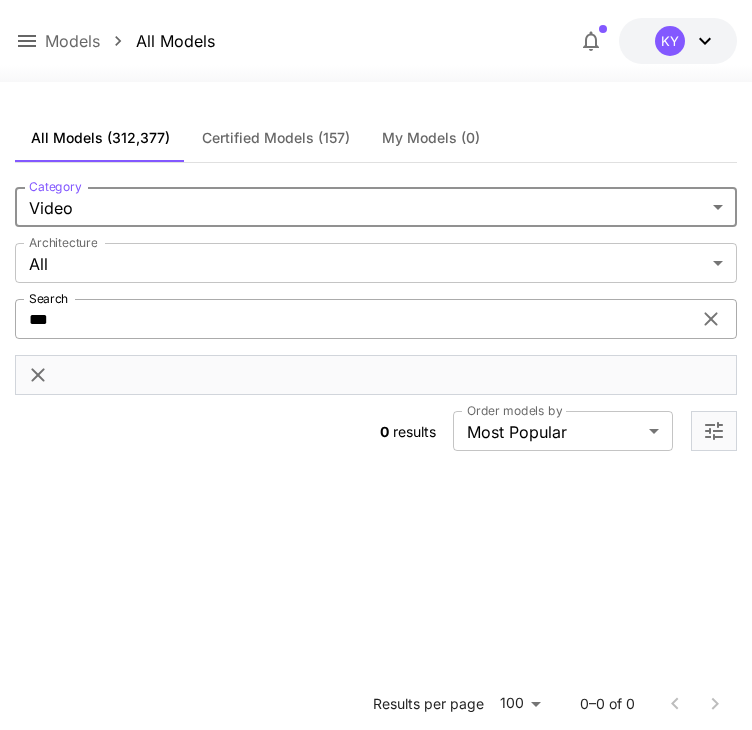 click 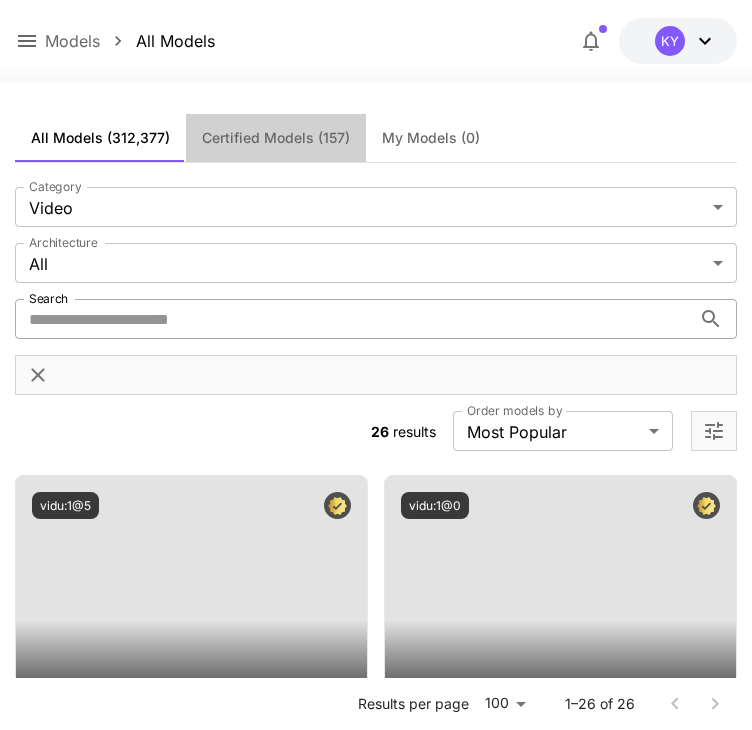 click on "Certified Models (157)" at bounding box center (276, 138) 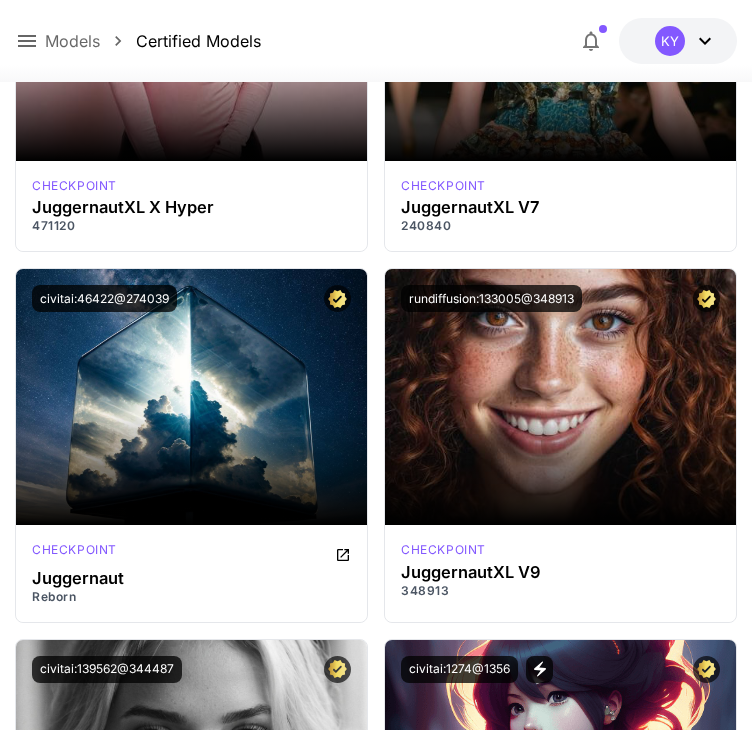 scroll, scrollTop: 7900, scrollLeft: 0, axis: vertical 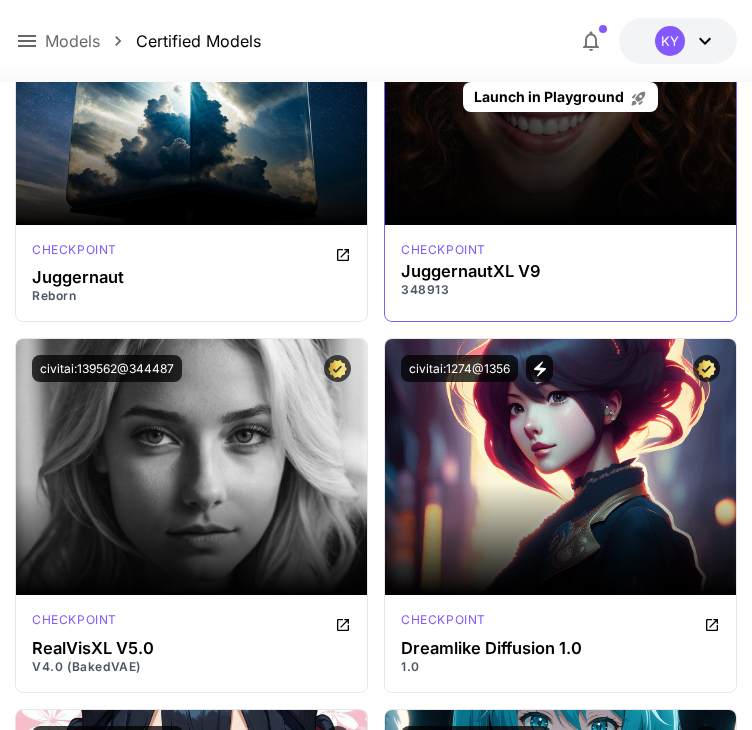 type 